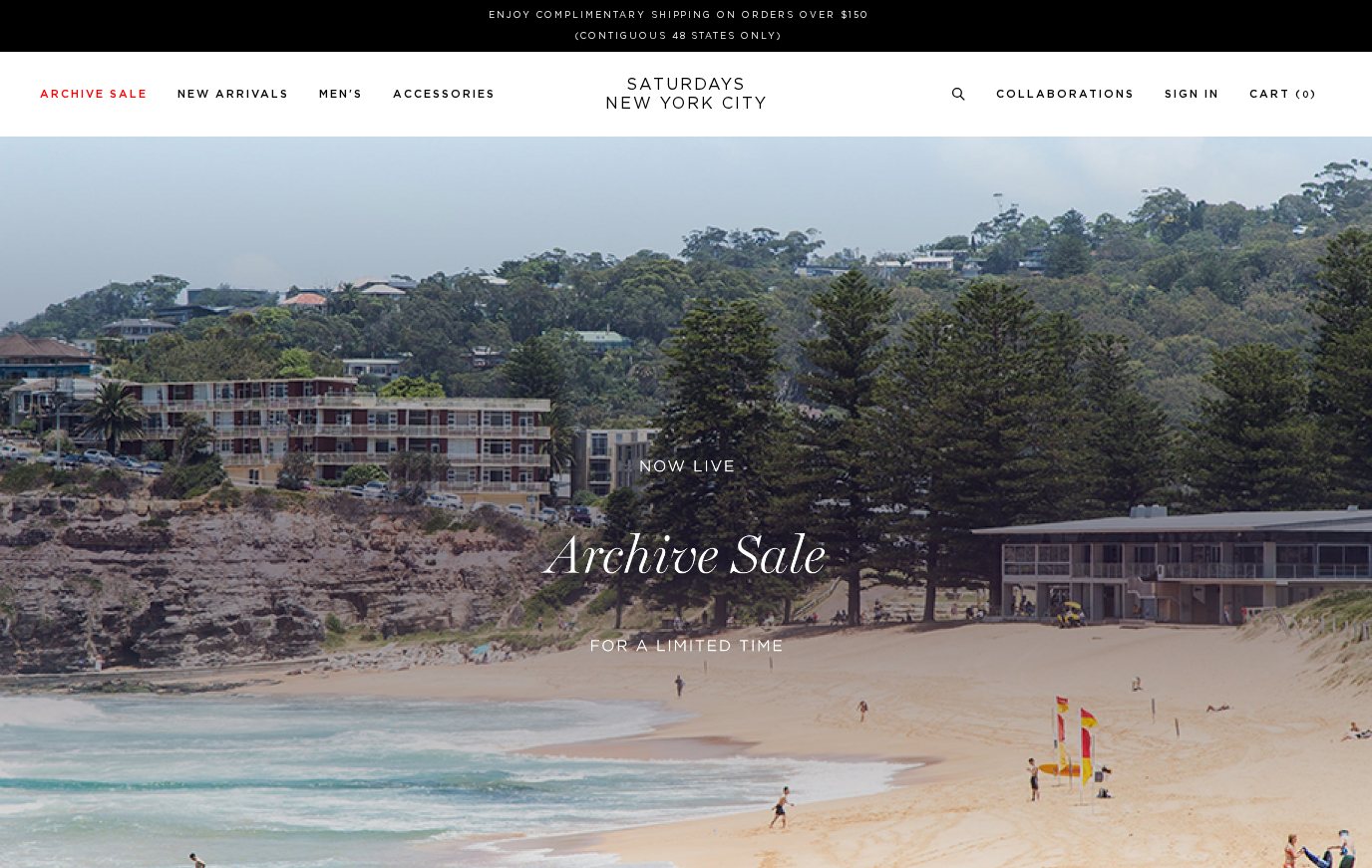 scroll, scrollTop: 0, scrollLeft: 0, axis: both 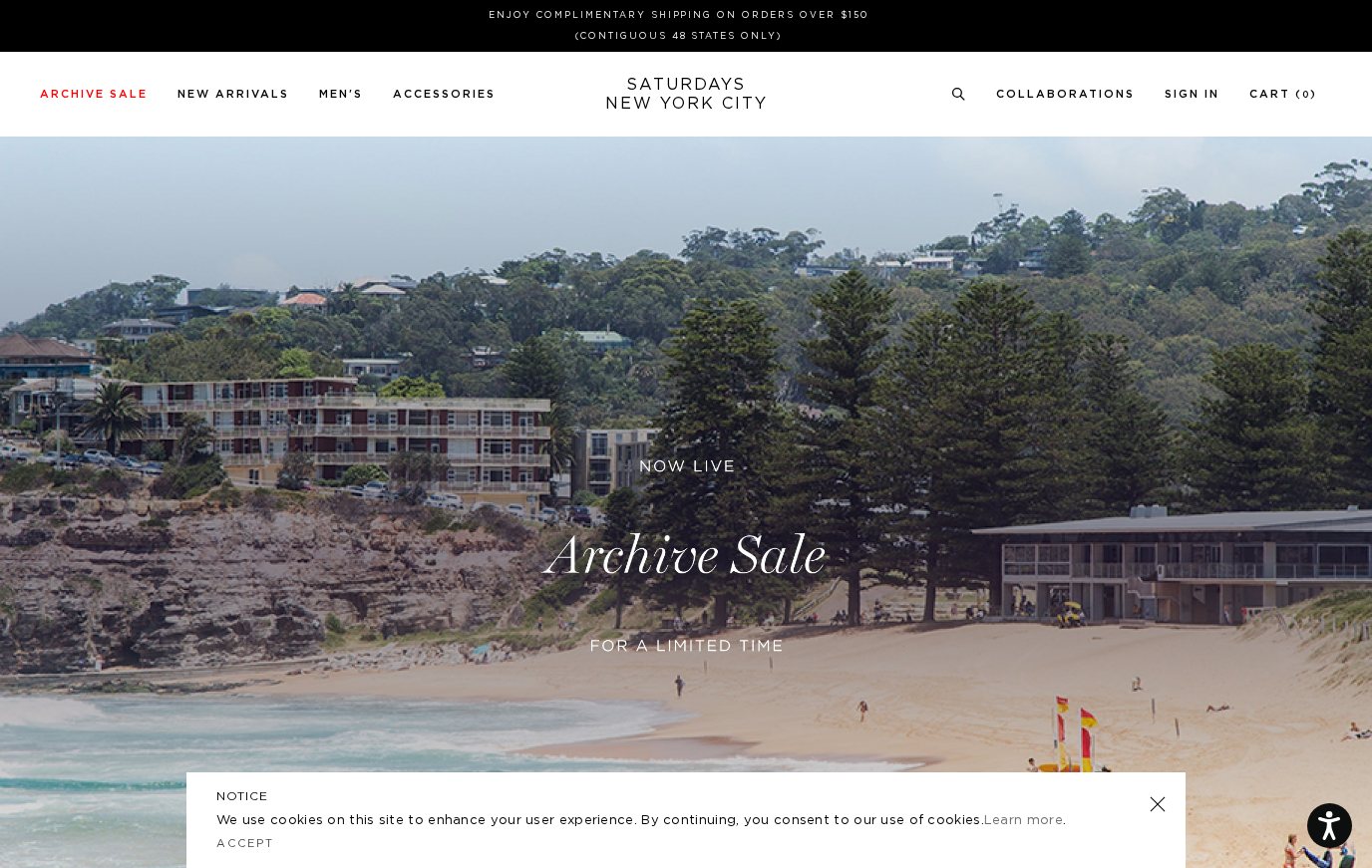 click at bounding box center [686, 556] 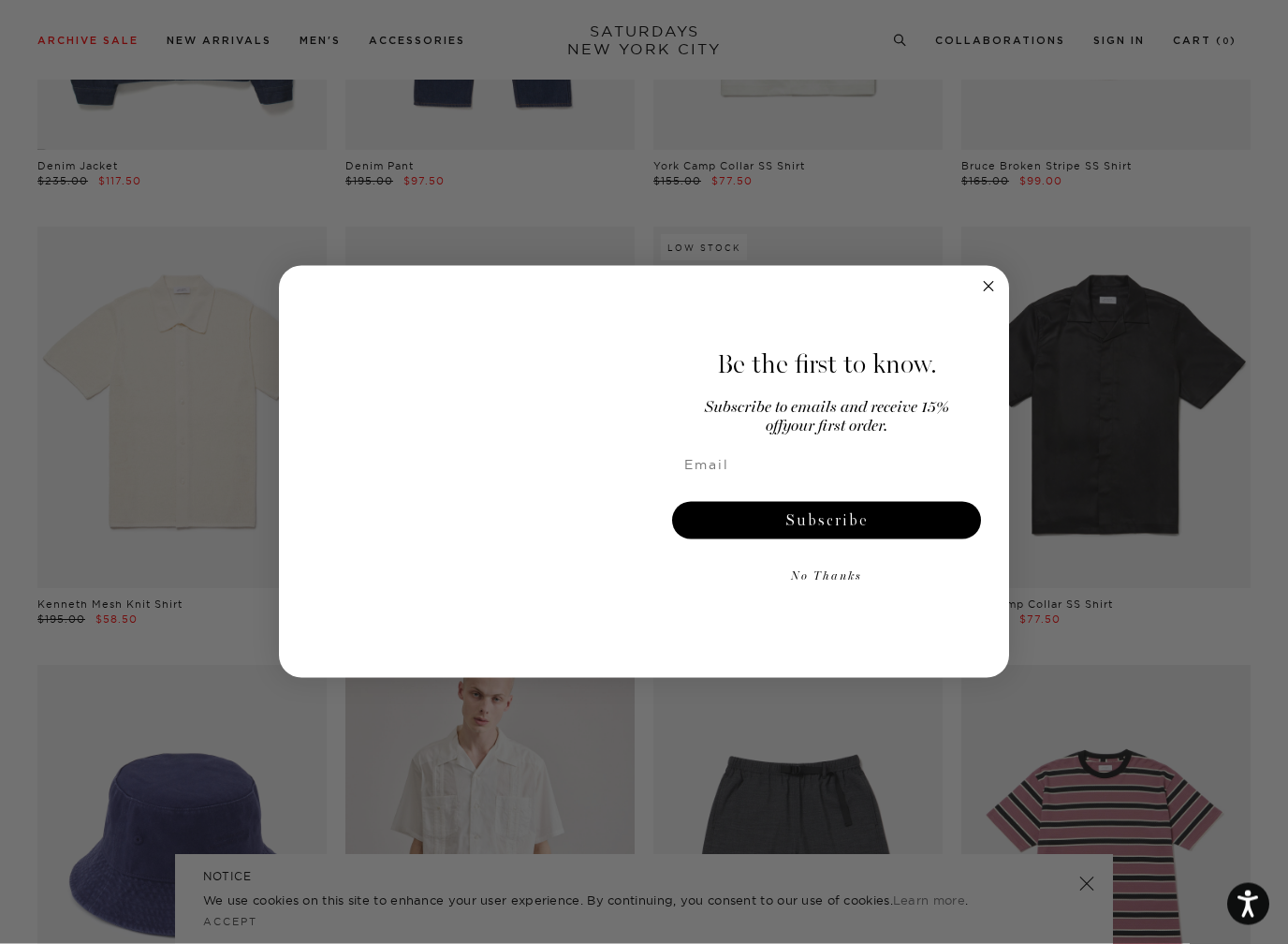 scroll, scrollTop: 2598, scrollLeft: 0, axis: vertical 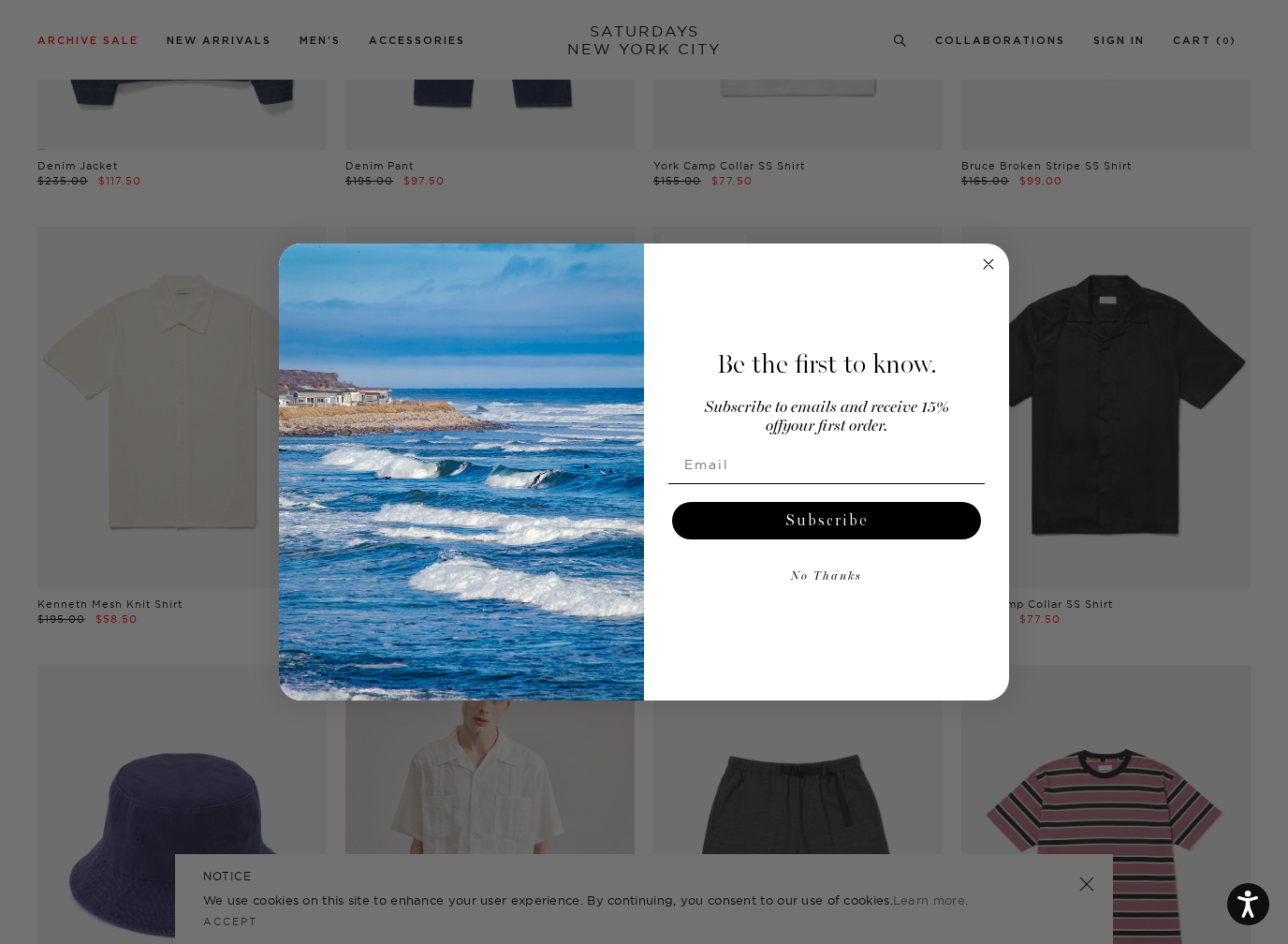 click 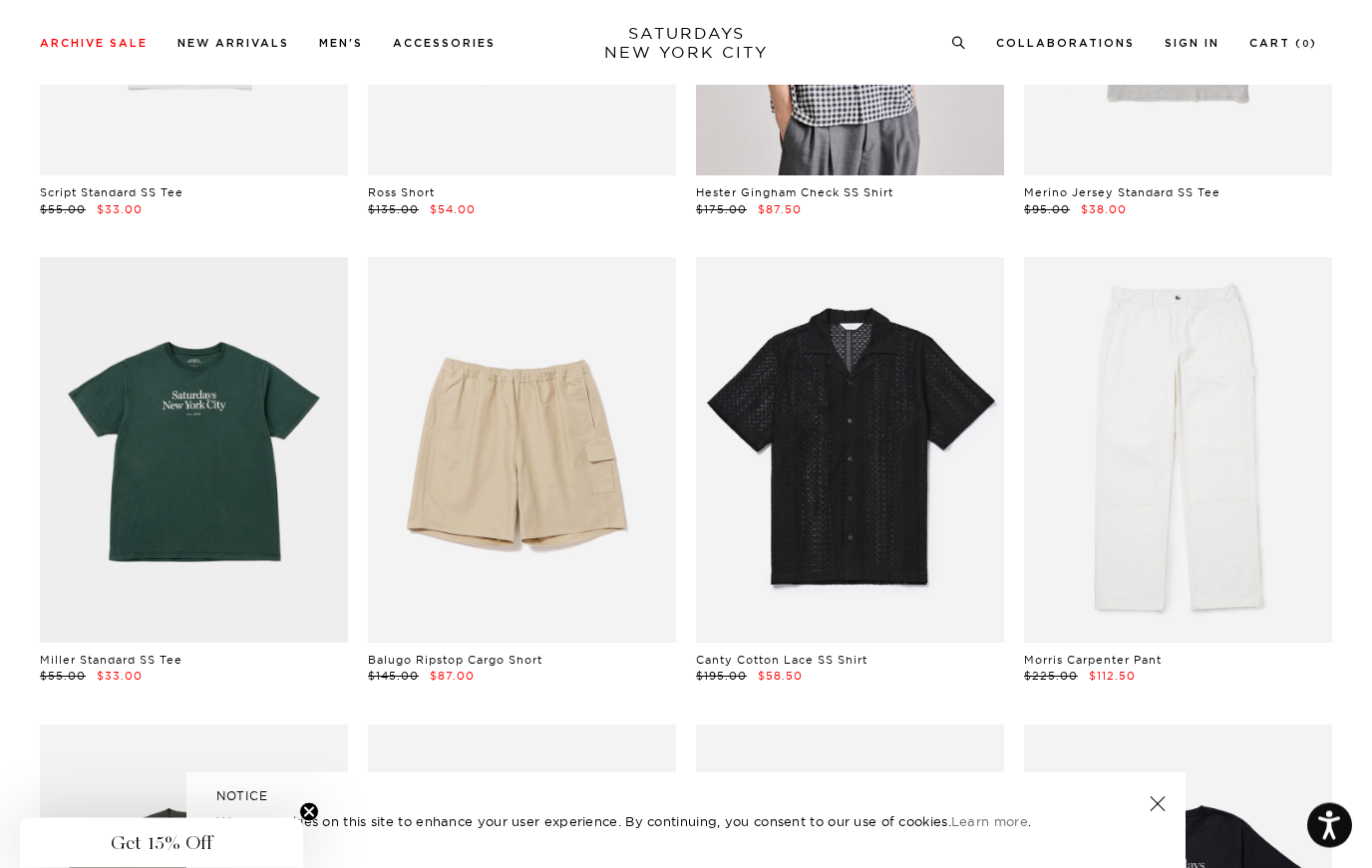 scroll, scrollTop: 0, scrollLeft: 0, axis: both 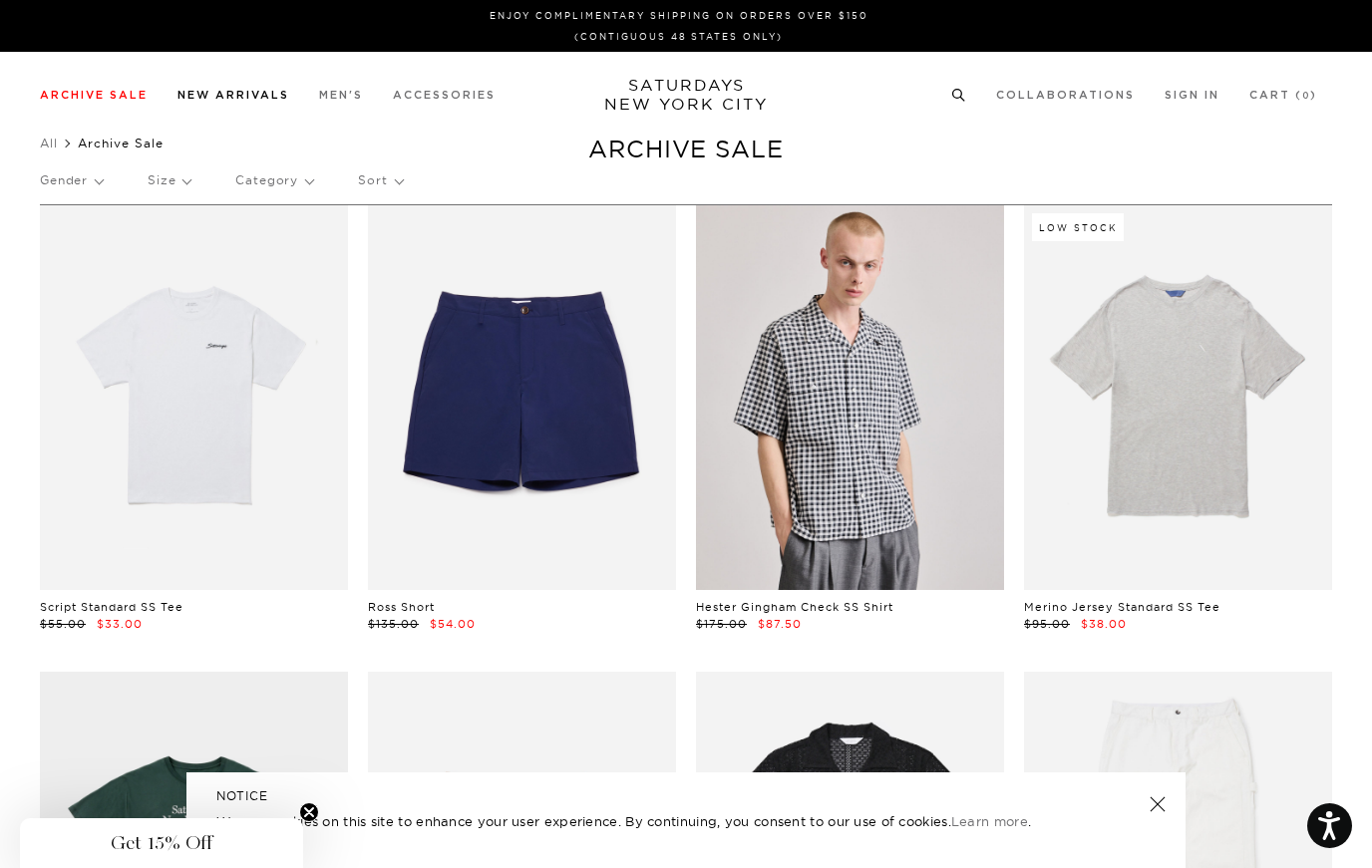 click on "New Arrivals" at bounding box center [233, 95] 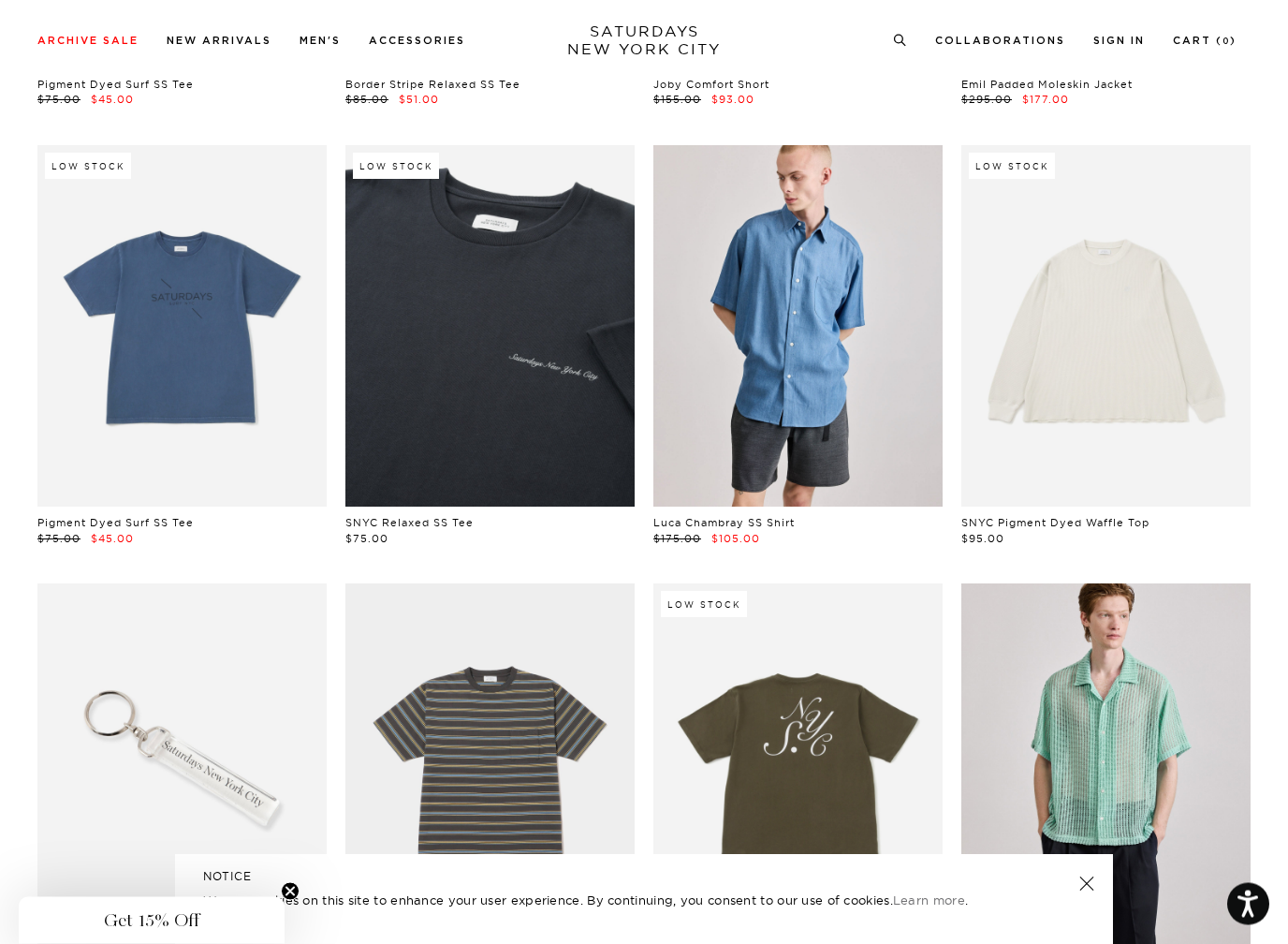 scroll, scrollTop: 3118, scrollLeft: 0, axis: vertical 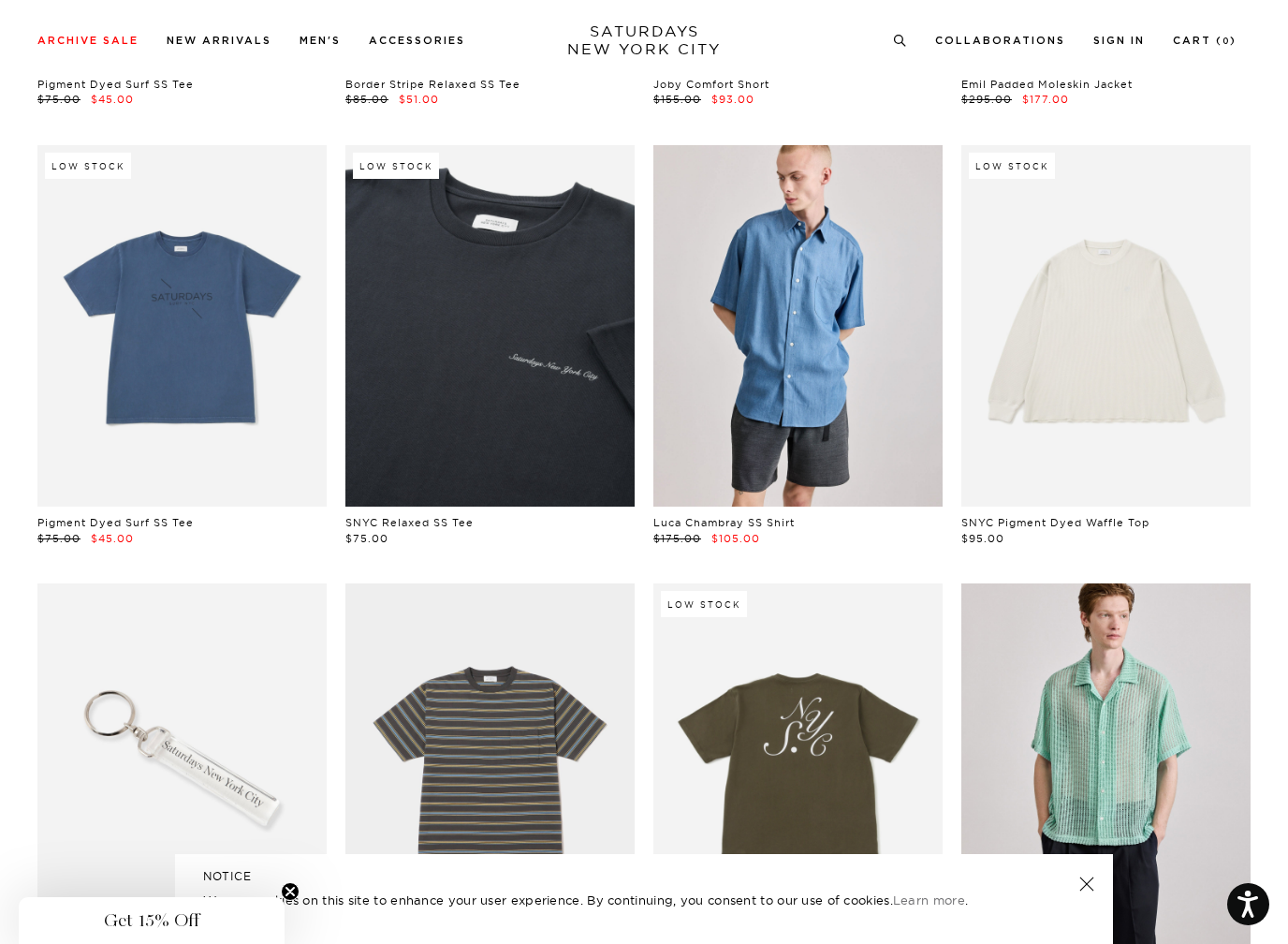 click at bounding box center [1105, 326] 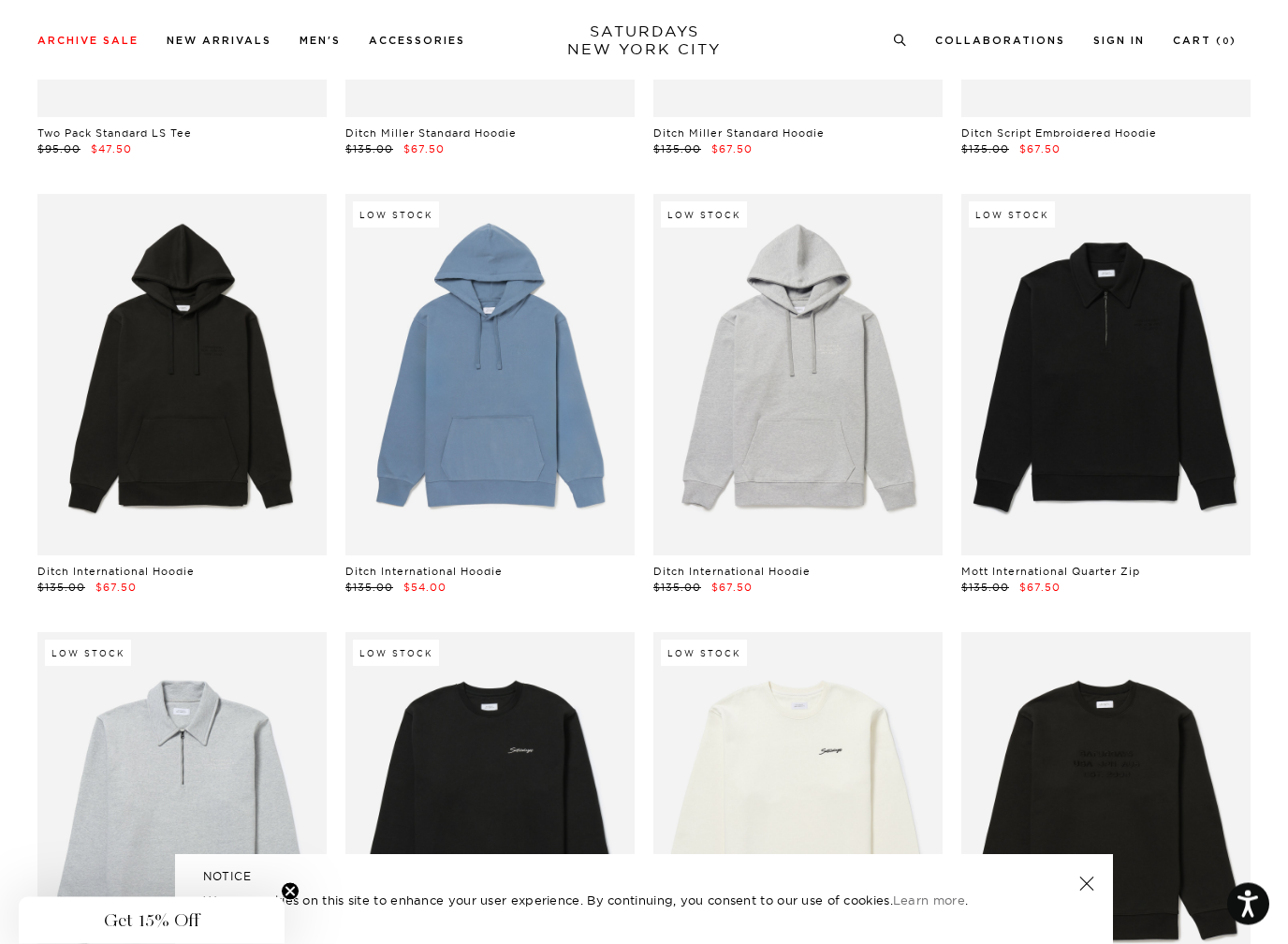 scroll, scrollTop: 15794, scrollLeft: 0, axis: vertical 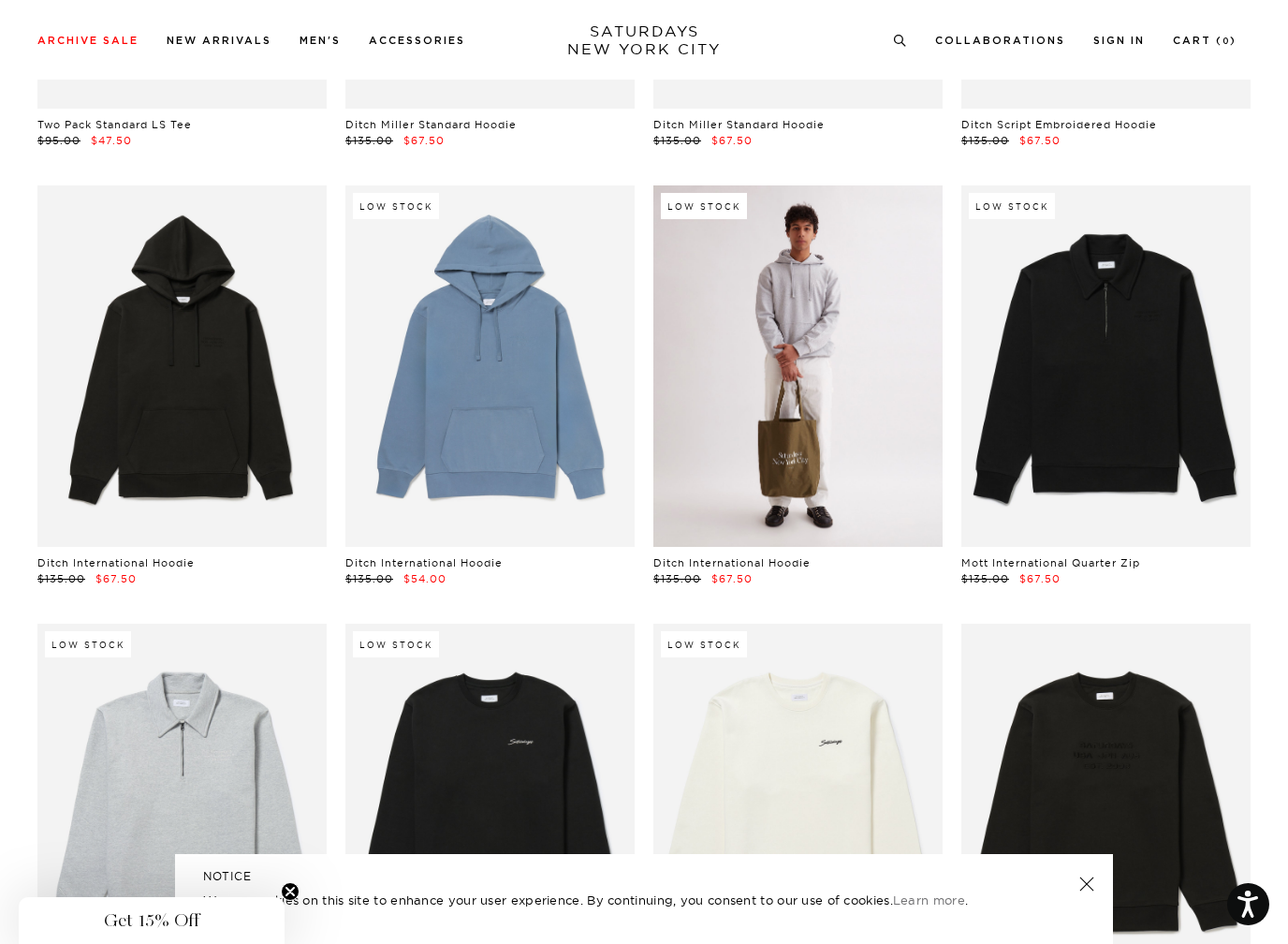 click at bounding box center (798, 366) 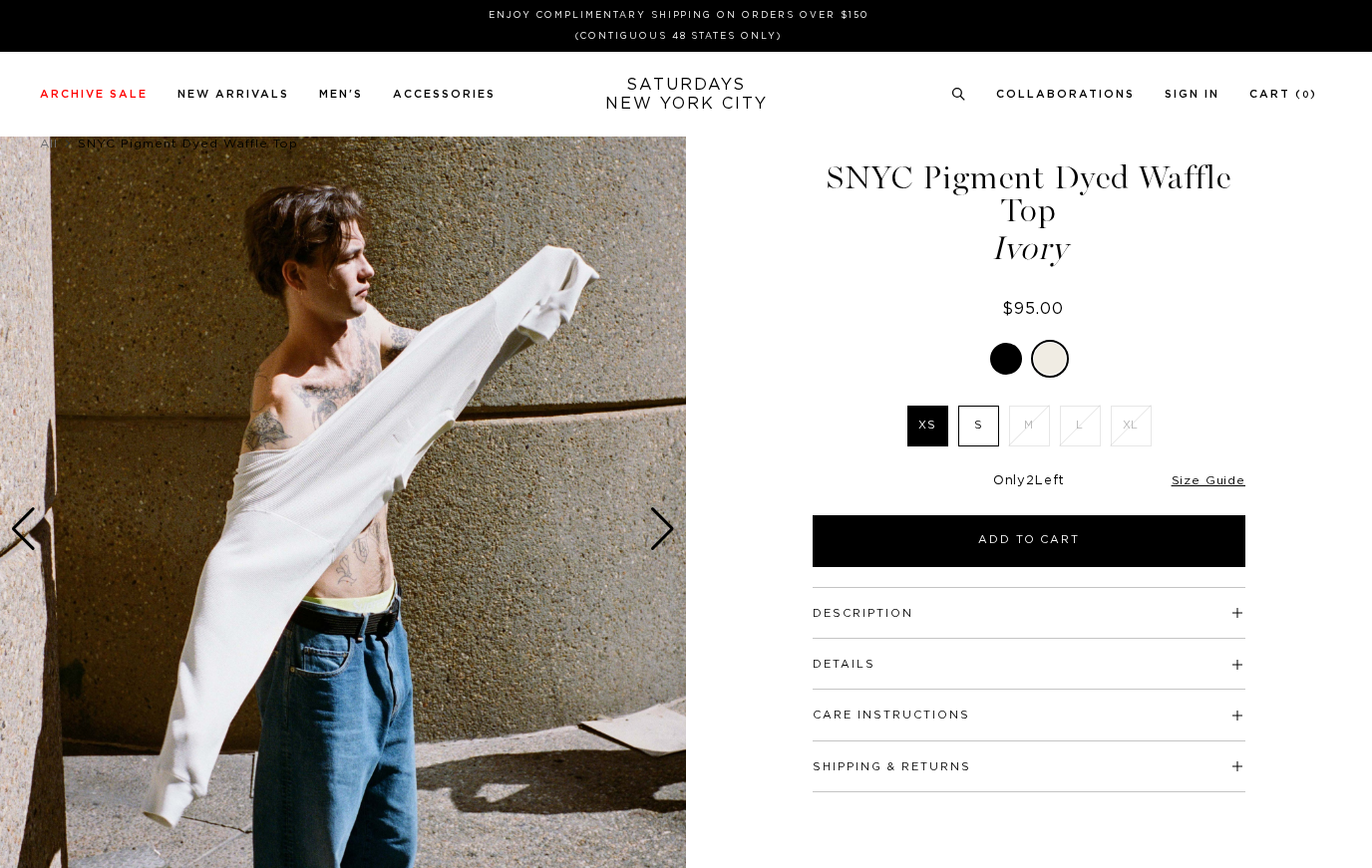 scroll, scrollTop: 0, scrollLeft: 0, axis: both 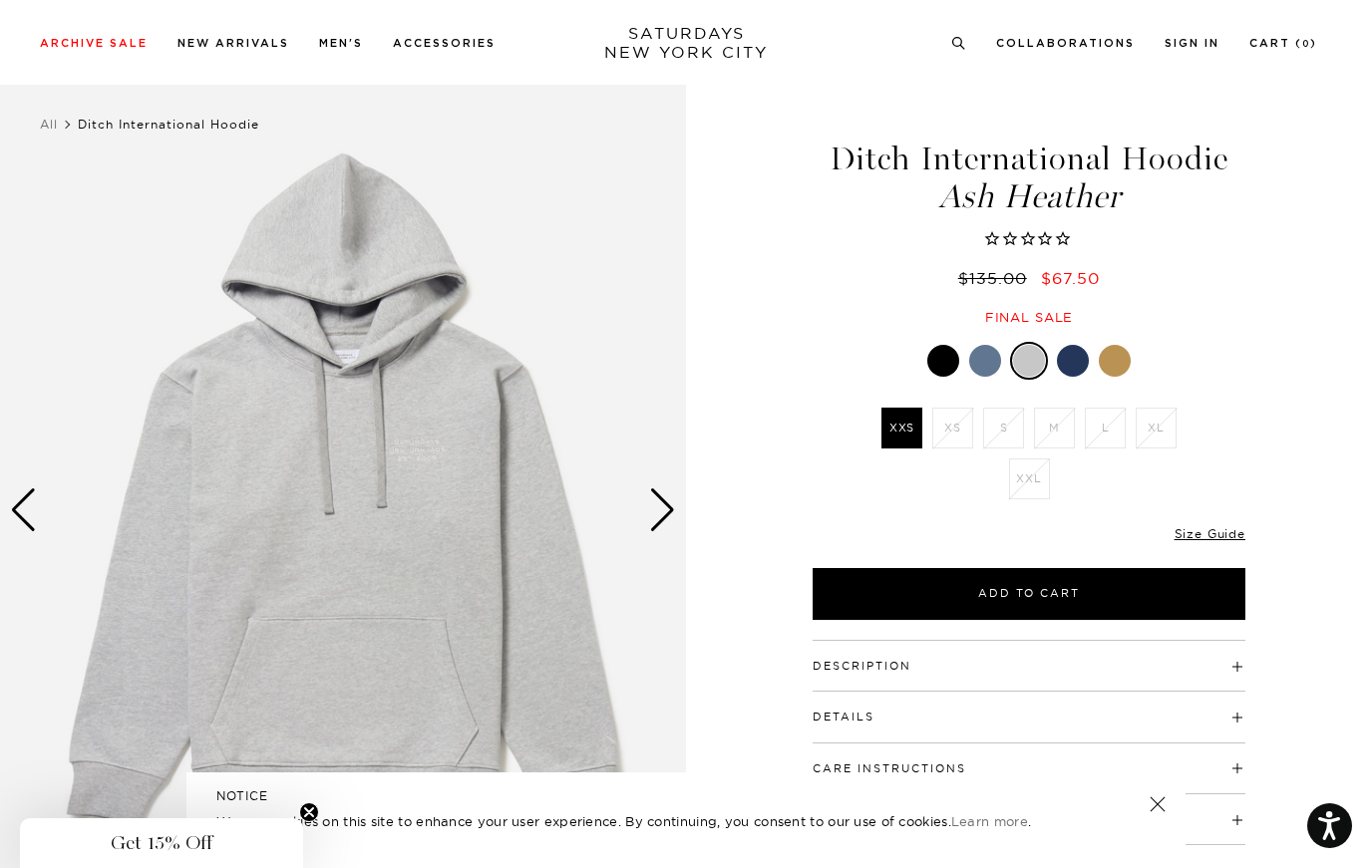 click at bounding box center [662, 510] 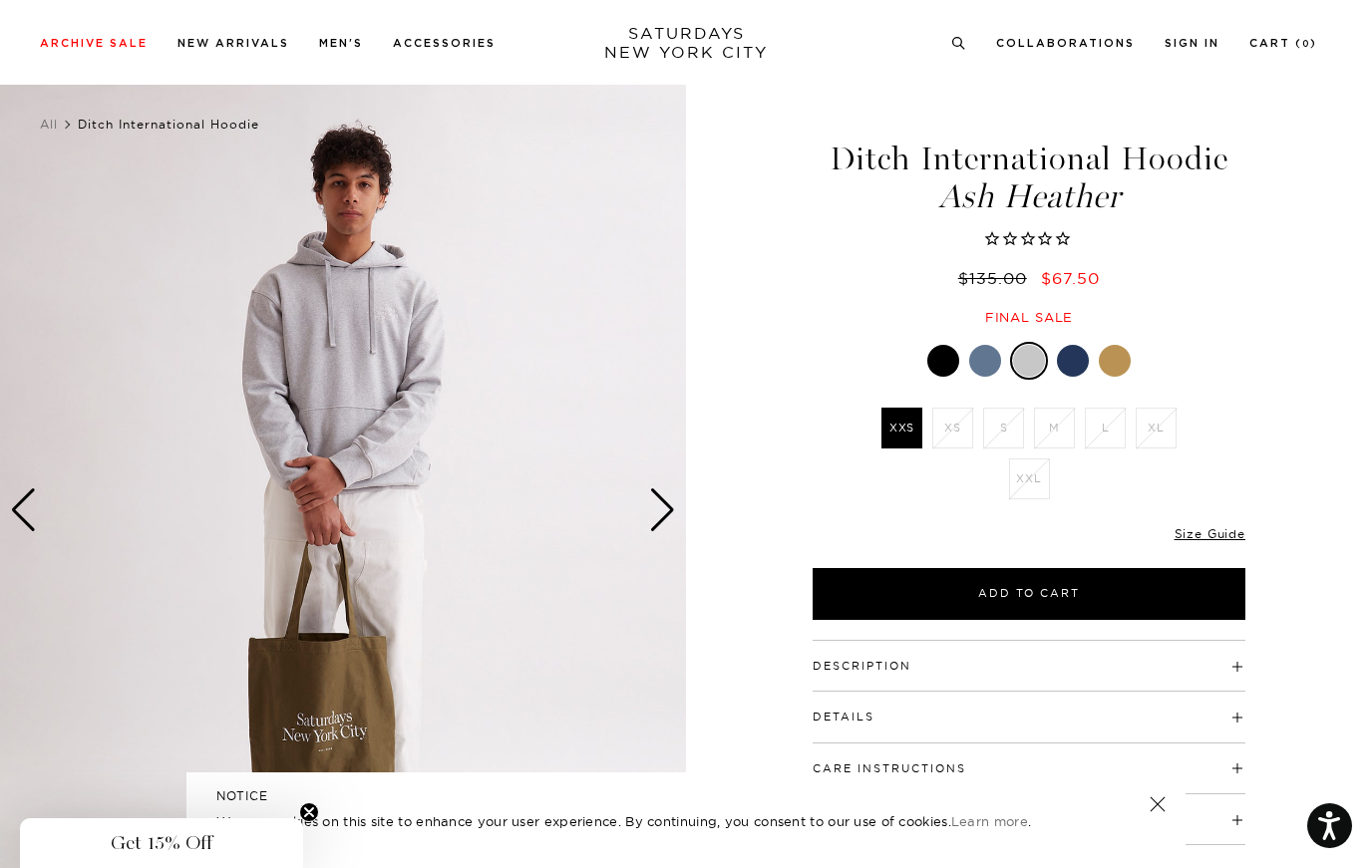 click at bounding box center [662, 510] 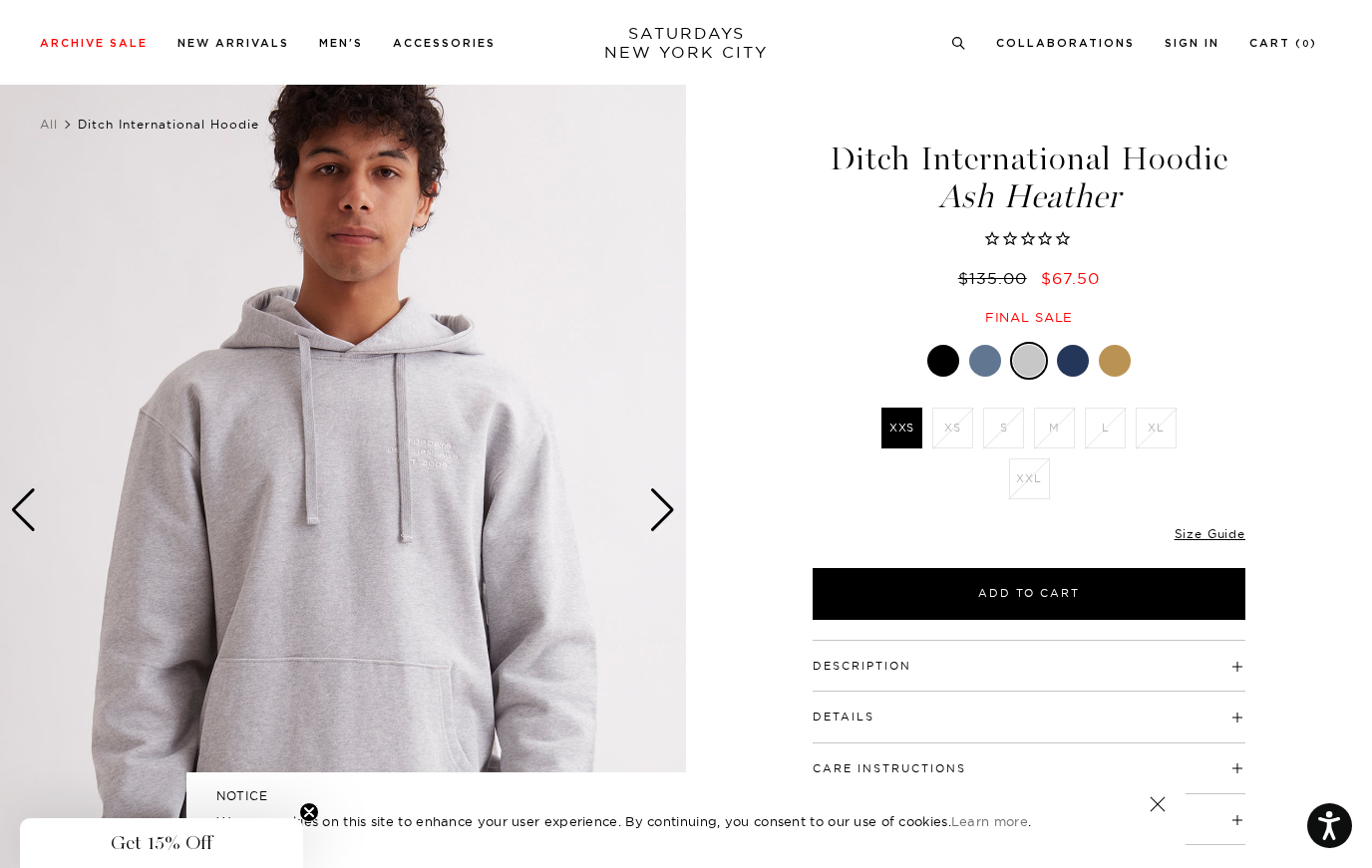 click at bounding box center (1115, 361) 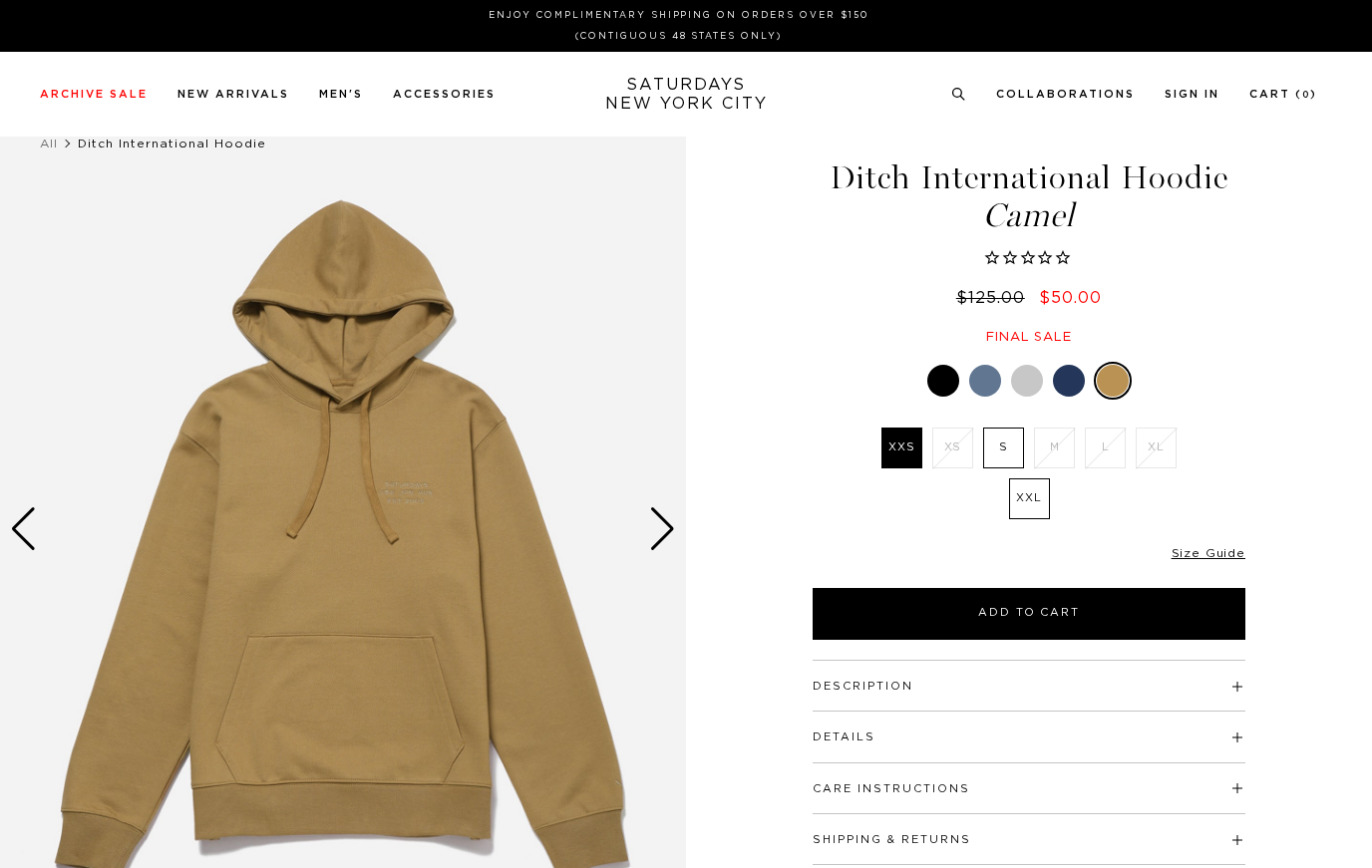 scroll, scrollTop: 0, scrollLeft: 0, axis: both 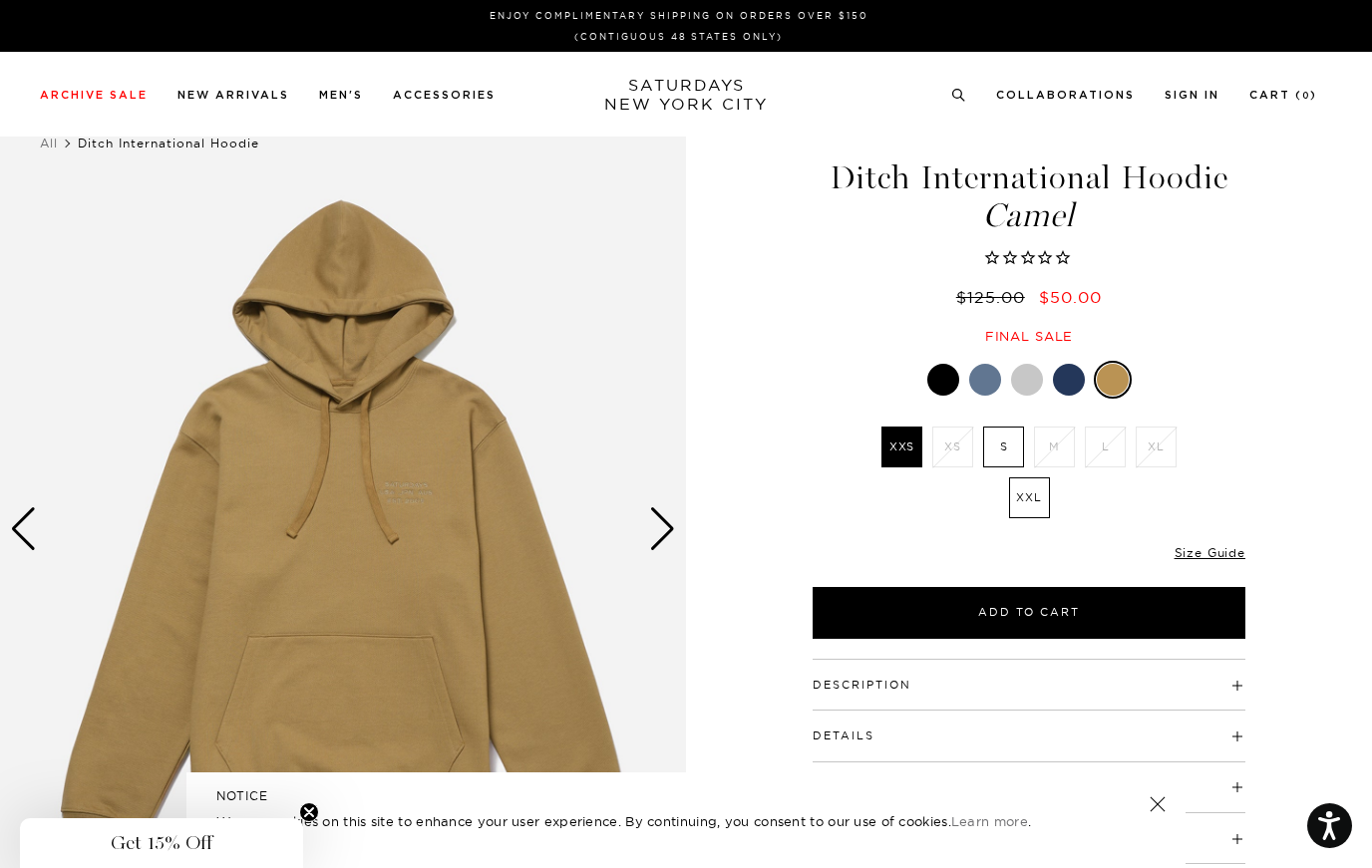 click at bounding box center [1069, 380] 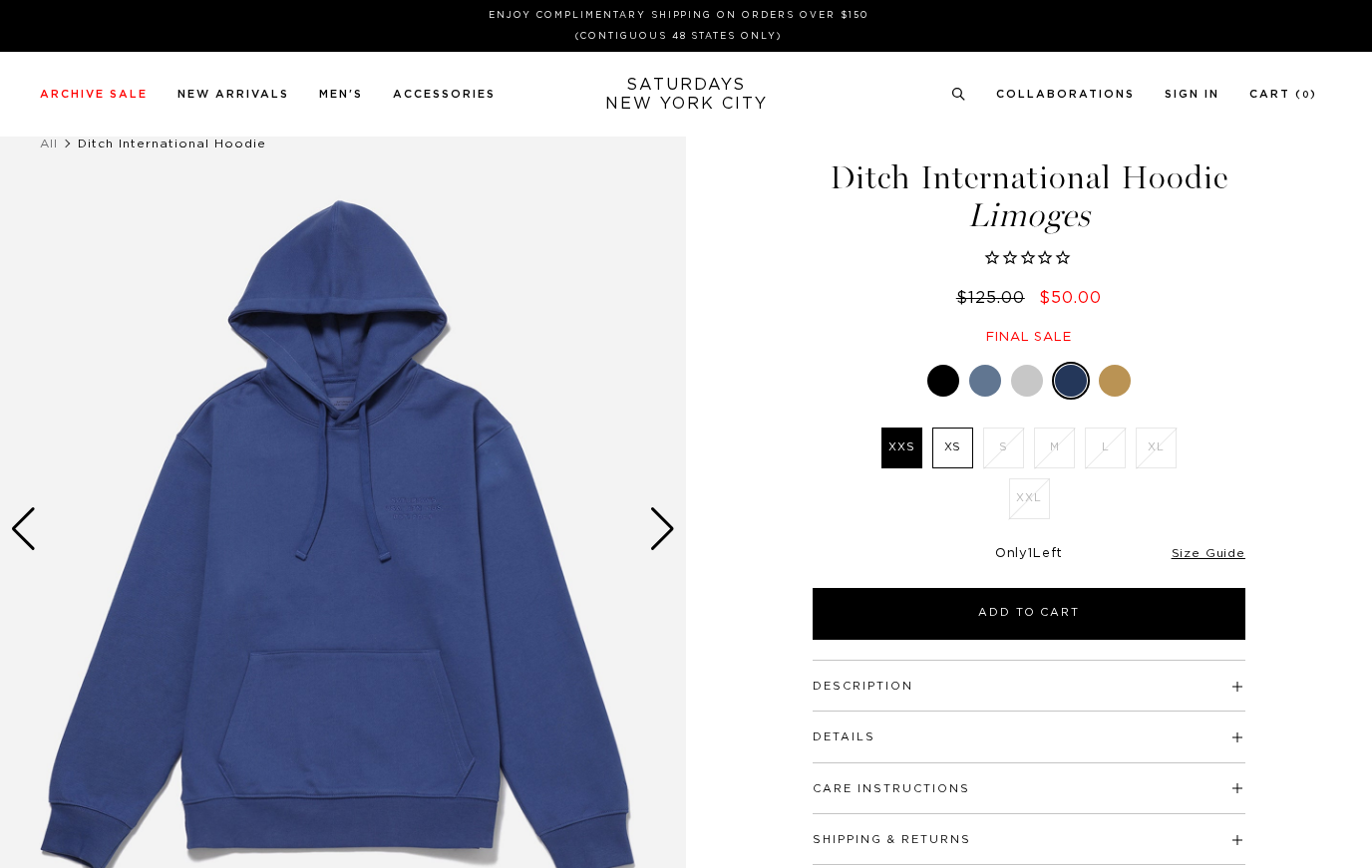 scroll, scrollTop: 0, scrollLeft: 0, axis: both 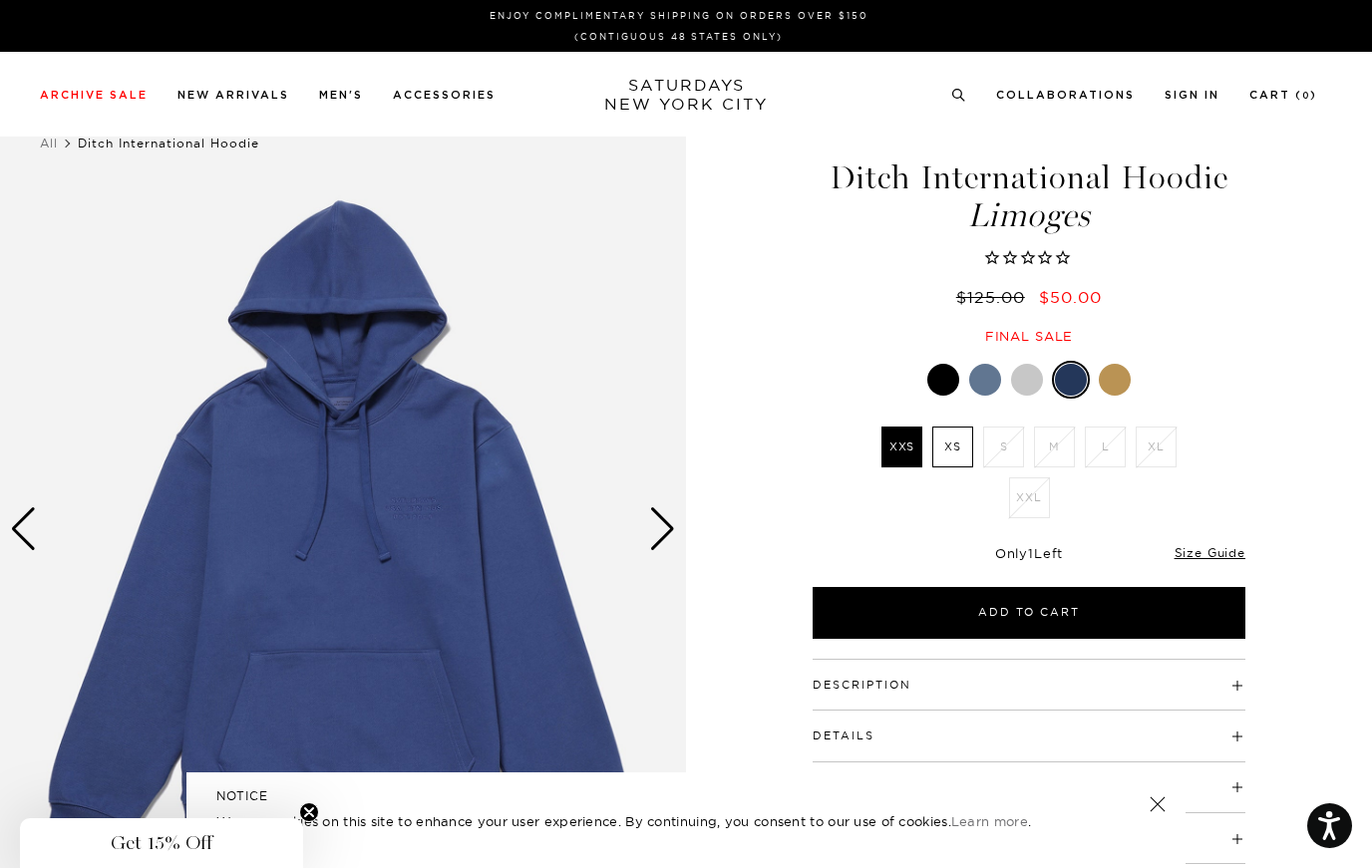 click at bounding box center [985, 380] 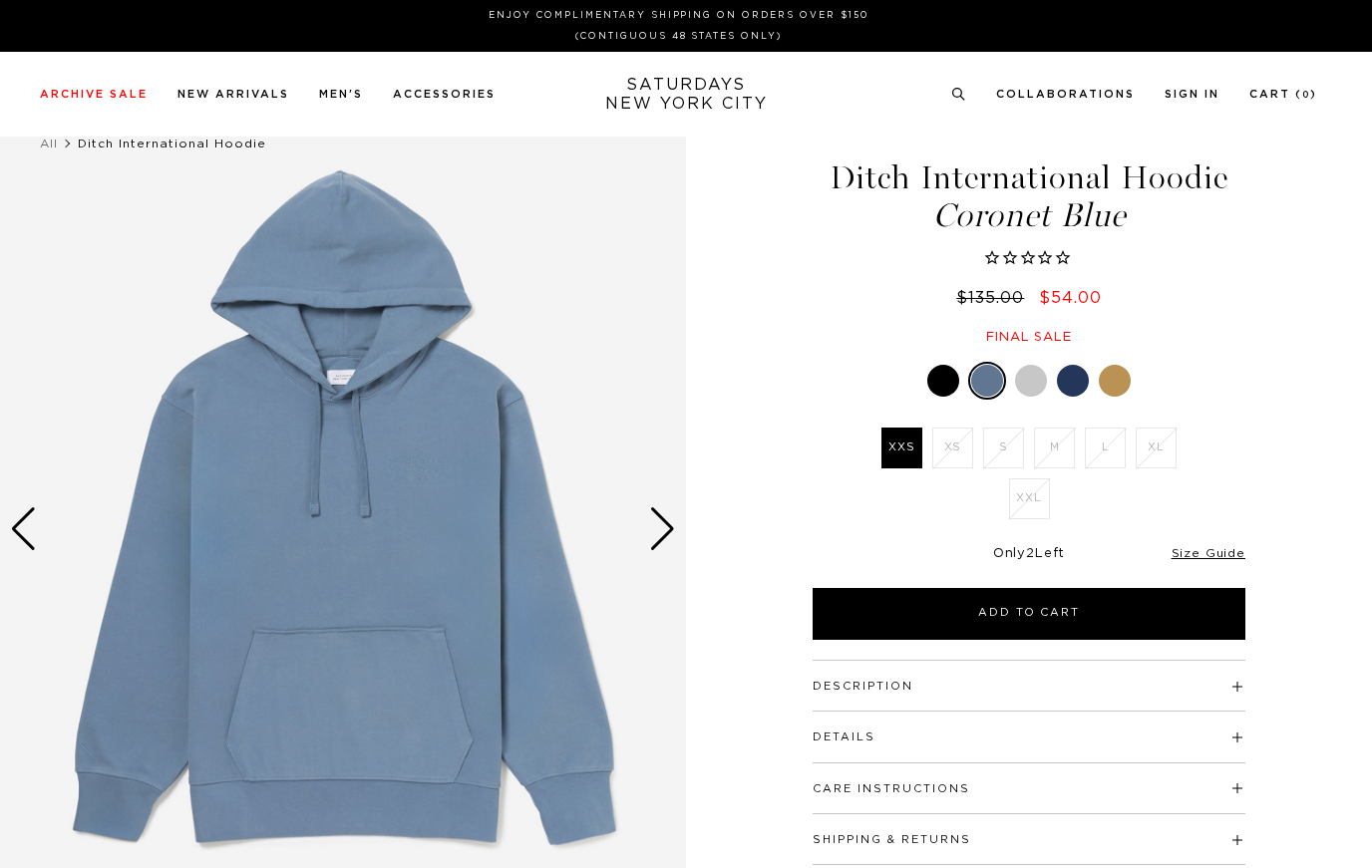 scroll, scrollTop: 0, scrollLeft: 0, axis: both 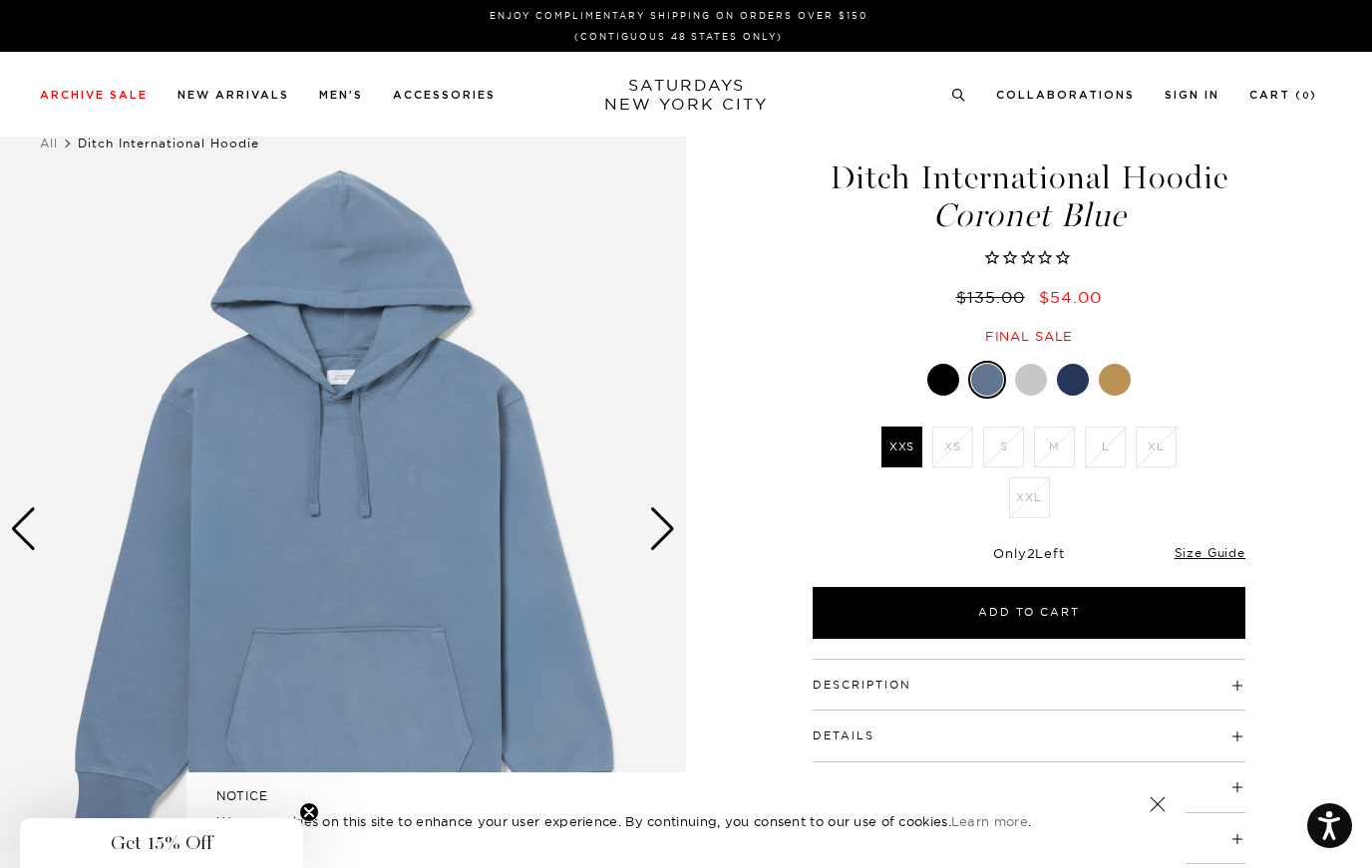click at bounding box center (1029, 380) 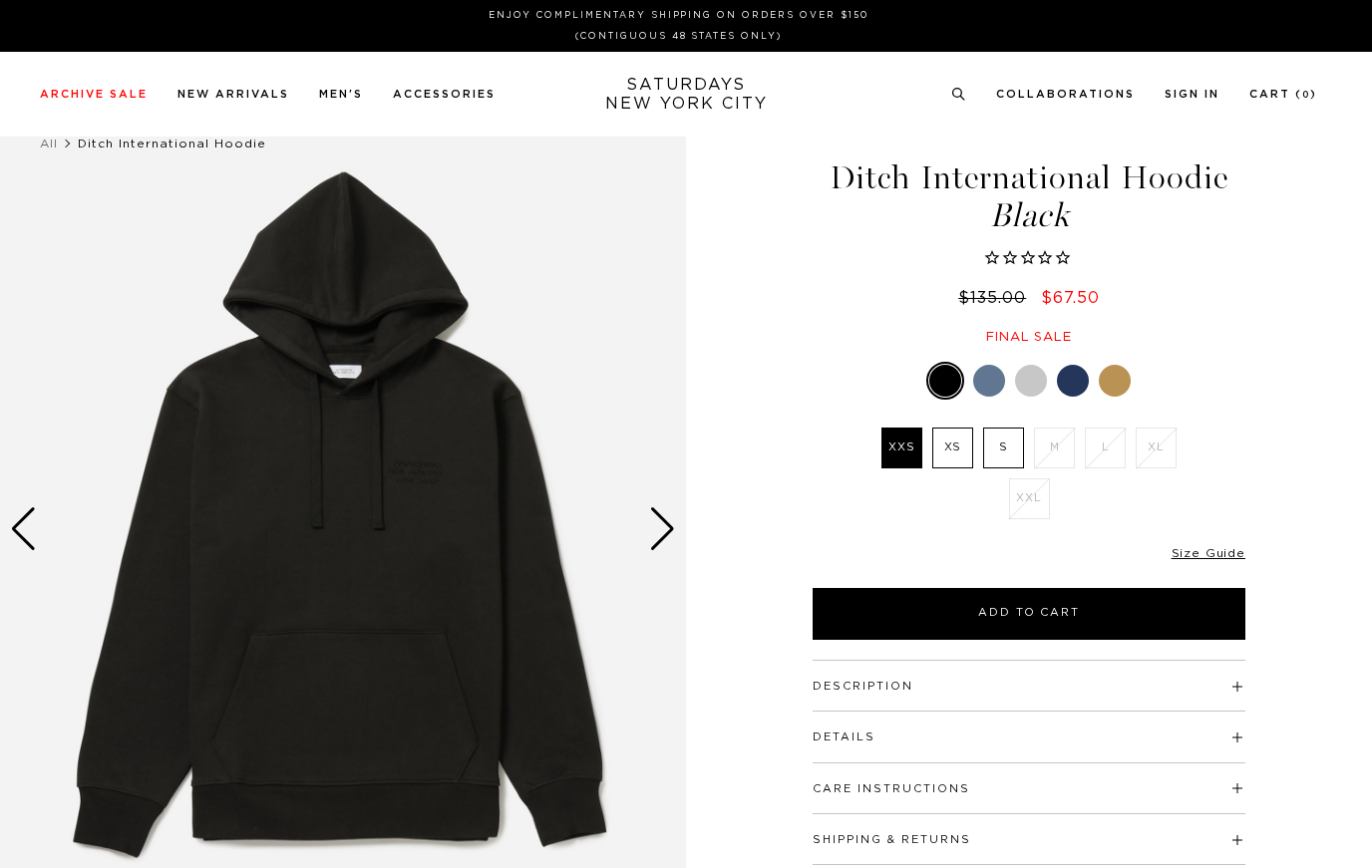 scroll, scrollTop: 0, scrollLeft: 0, axis: both 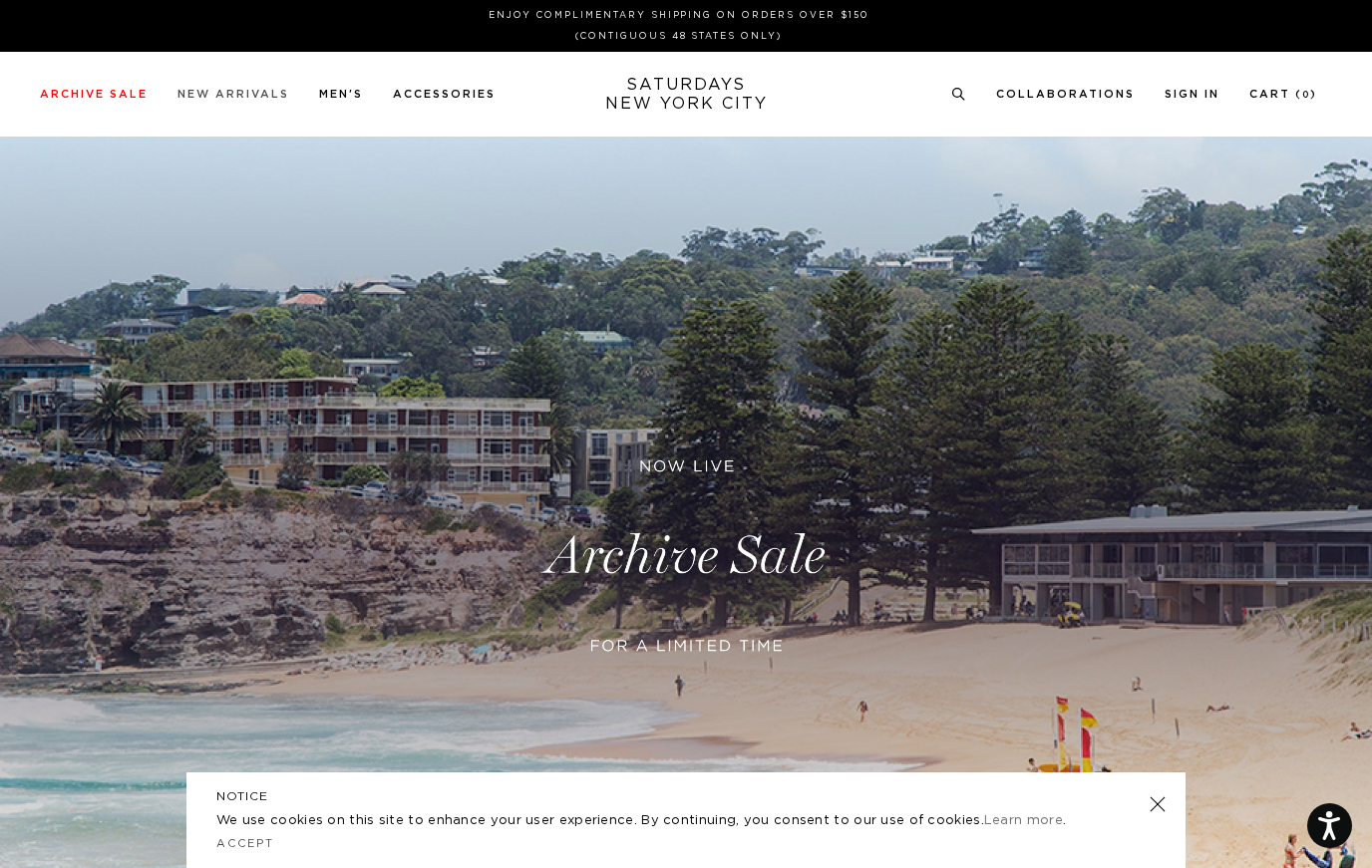 click on "New Arrivals" at bounding box center (233, 94) 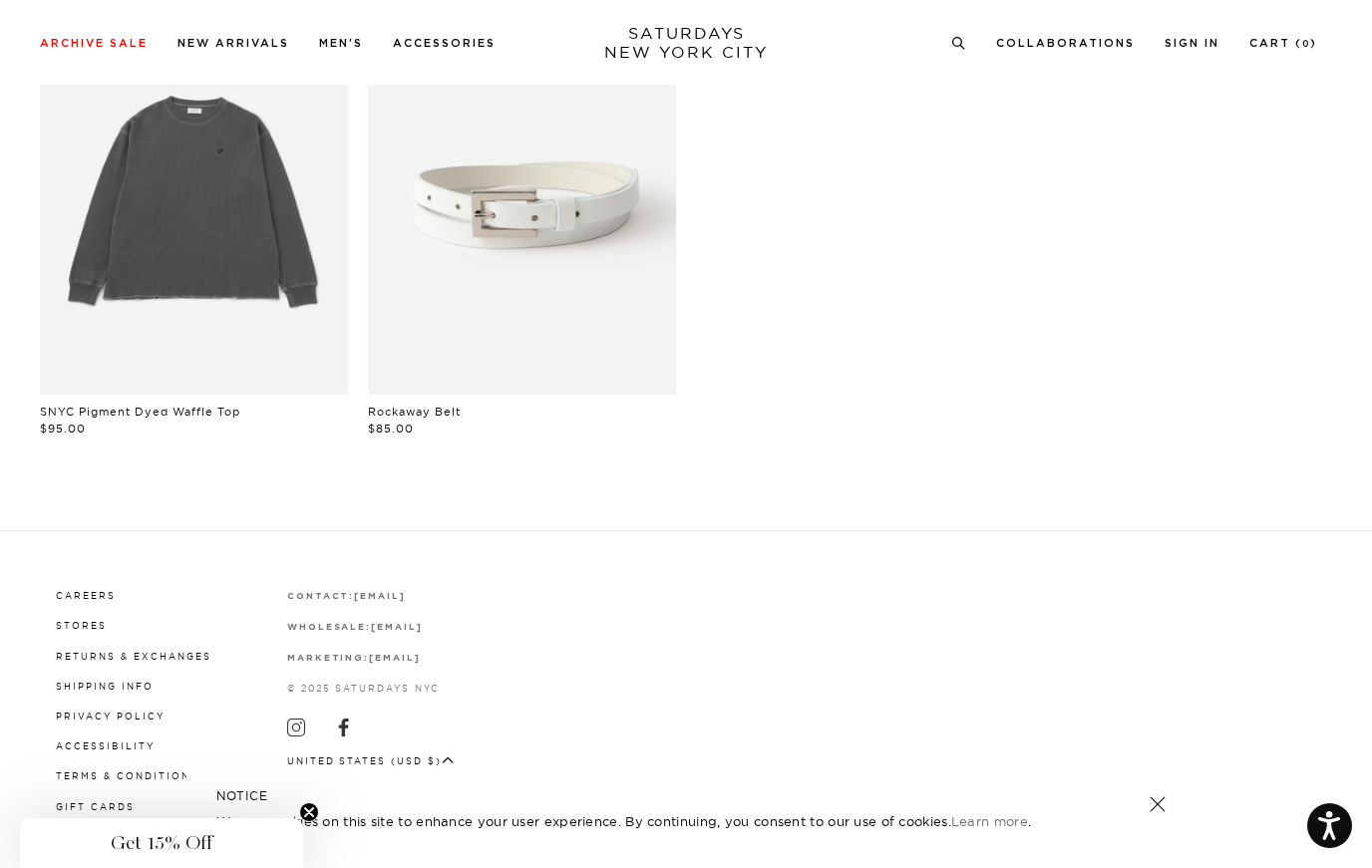 scroll, scrollTop: 2599, scrollLeft: 0, axis: vertical 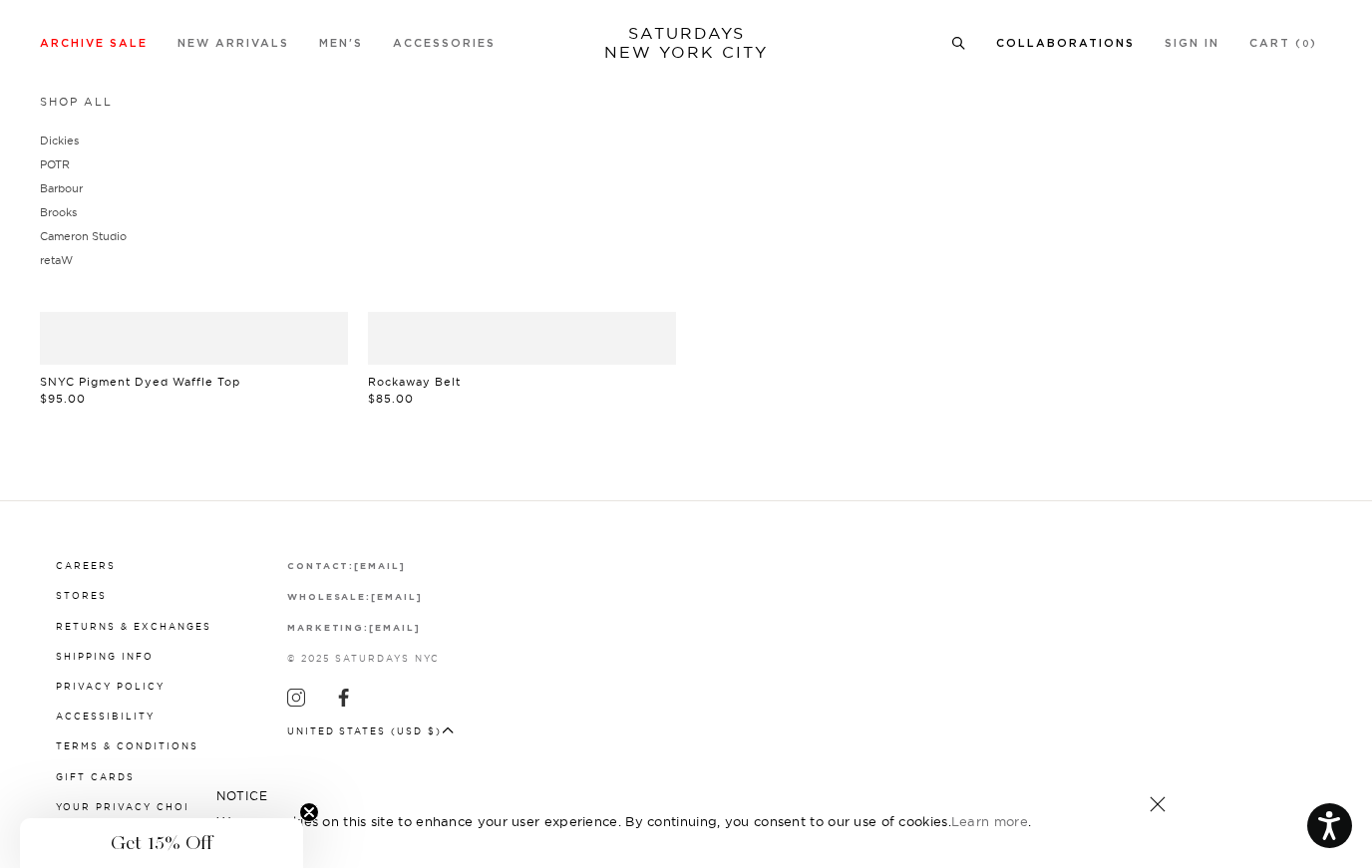 click on "Collaborations" at bounding box center (1065, 43) 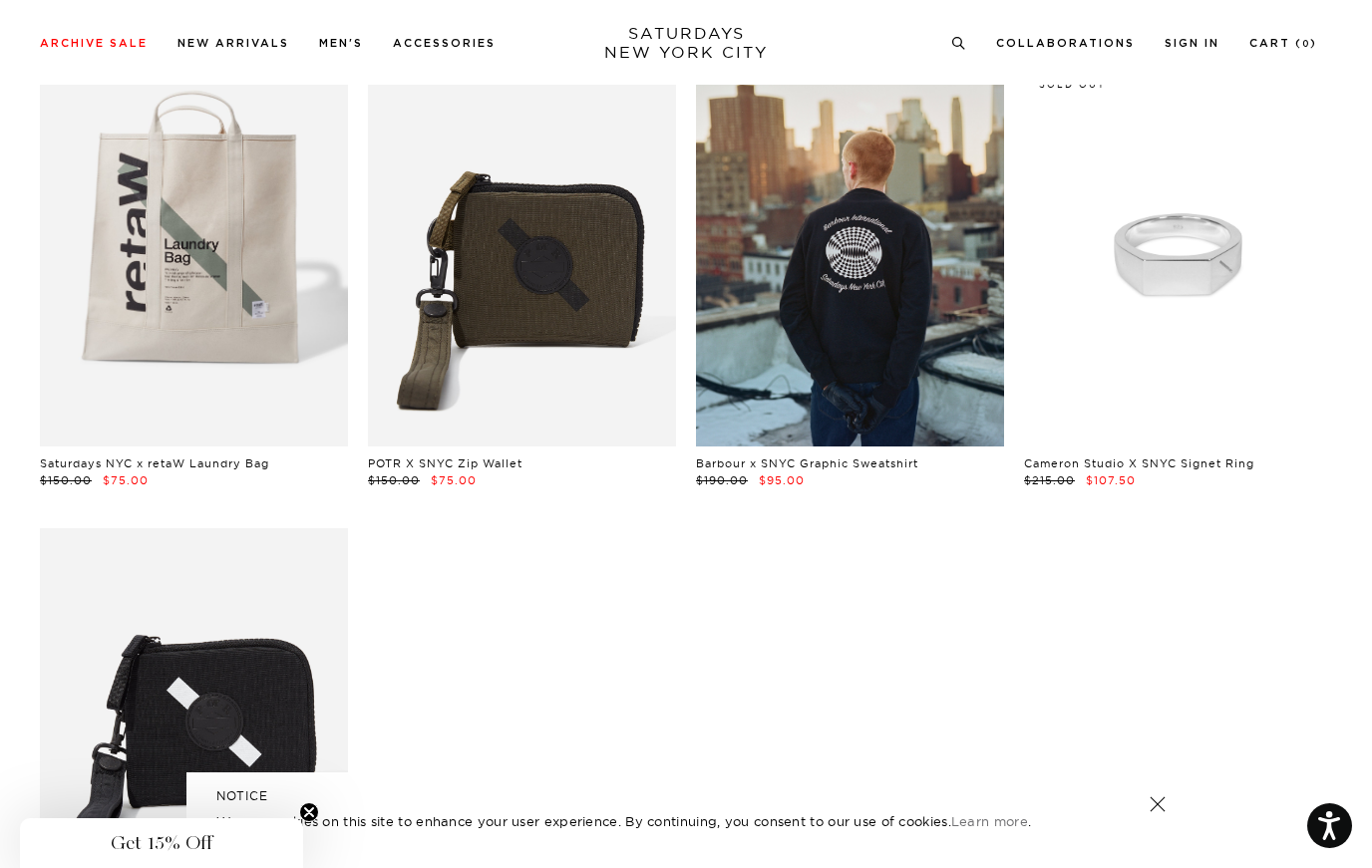scroll, scrollTop: 0, scrollLeft: 0, axis: both 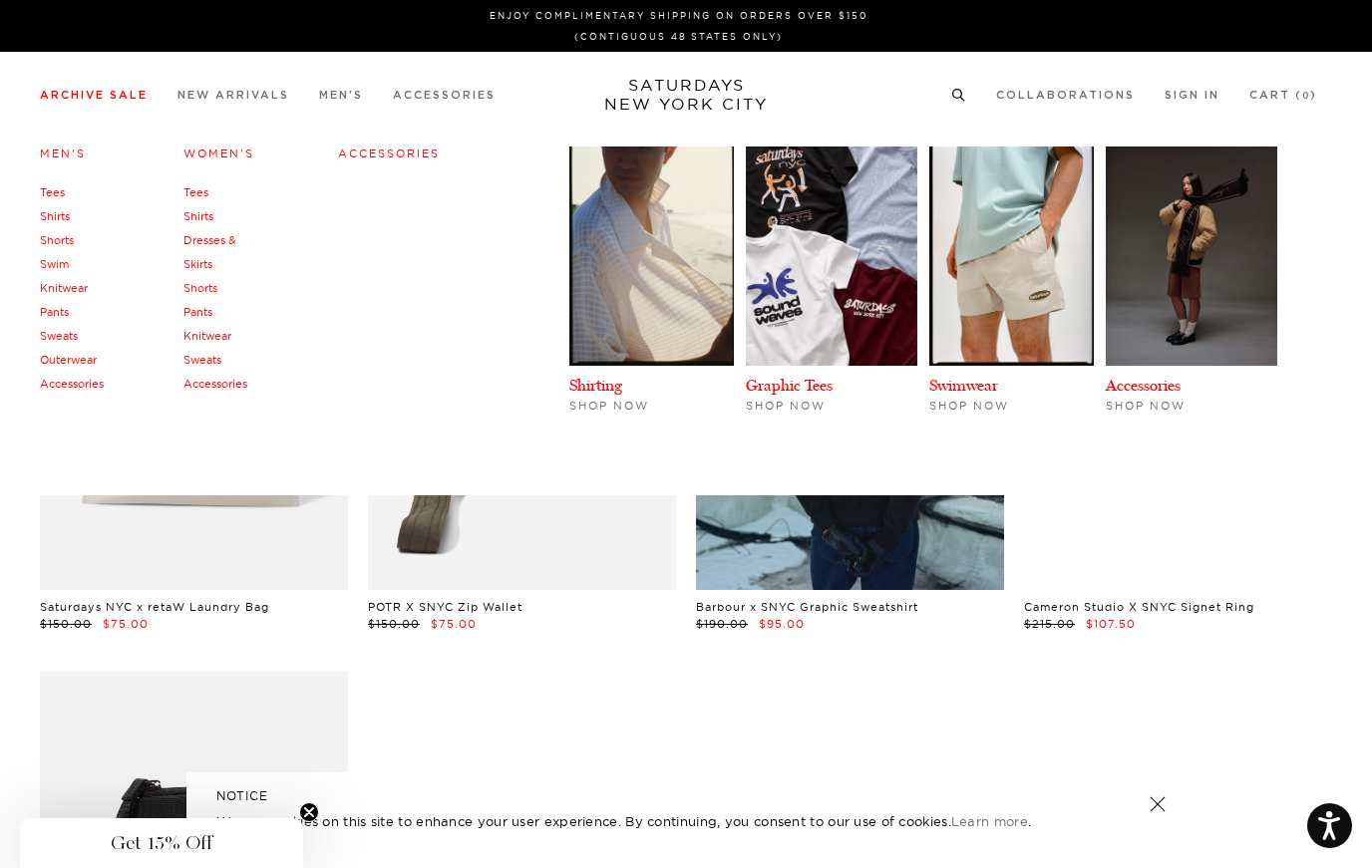 click on "Men's" at bounding box center [63, 153] 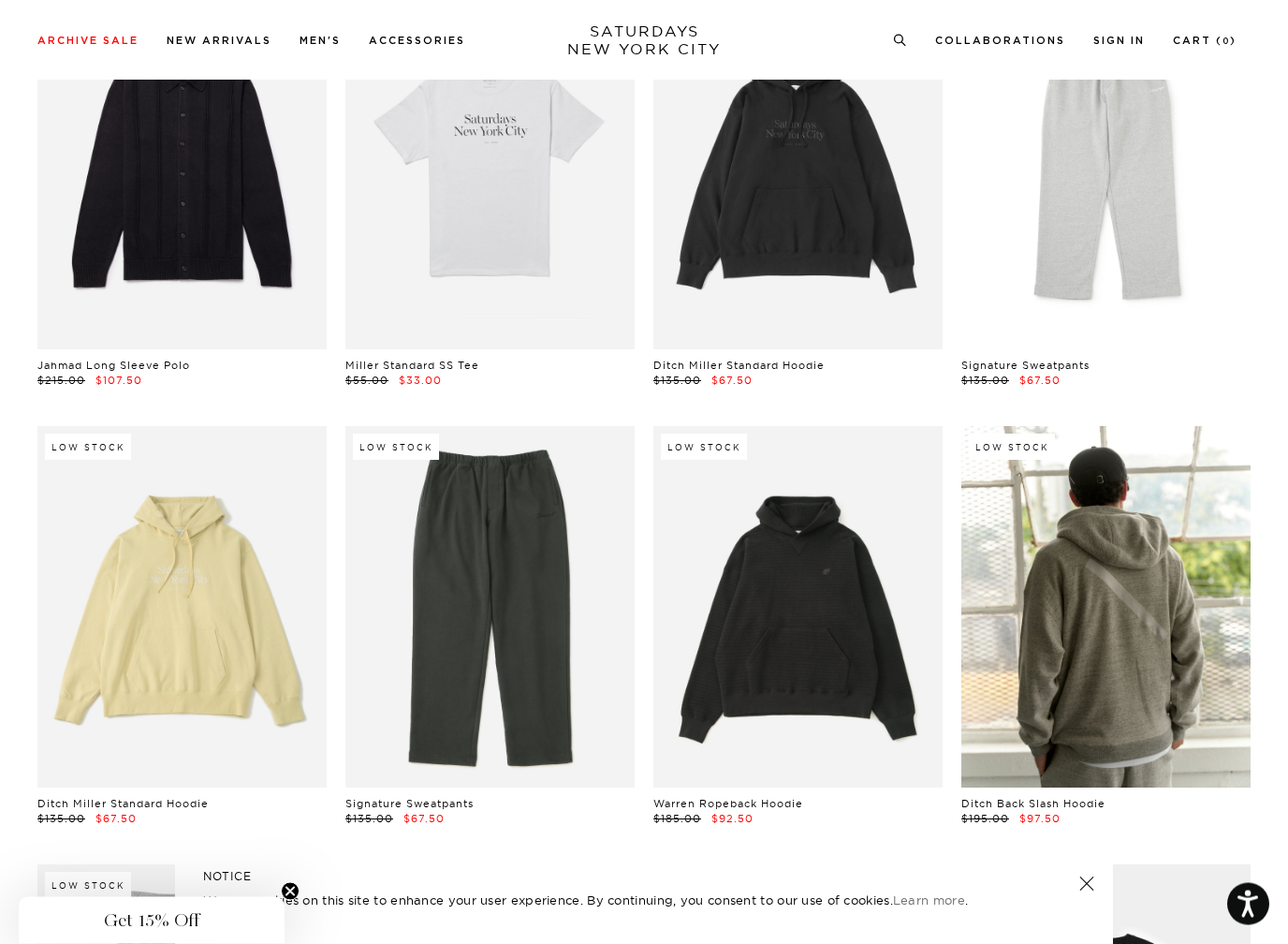 scroll, scrollTop: 9415, scrollLeft: 0, axis: vertical 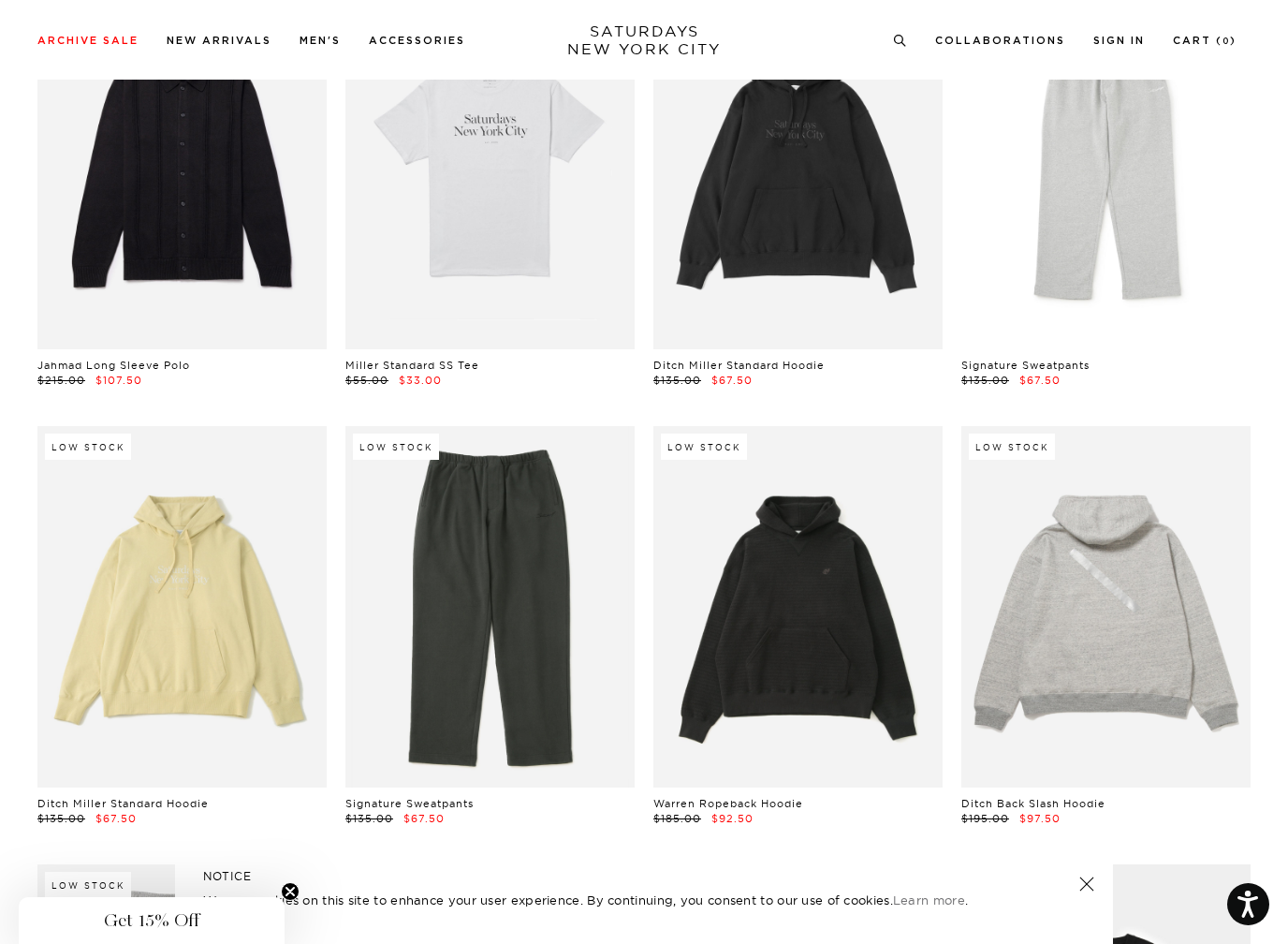 click at bounding box center (1105, 607) 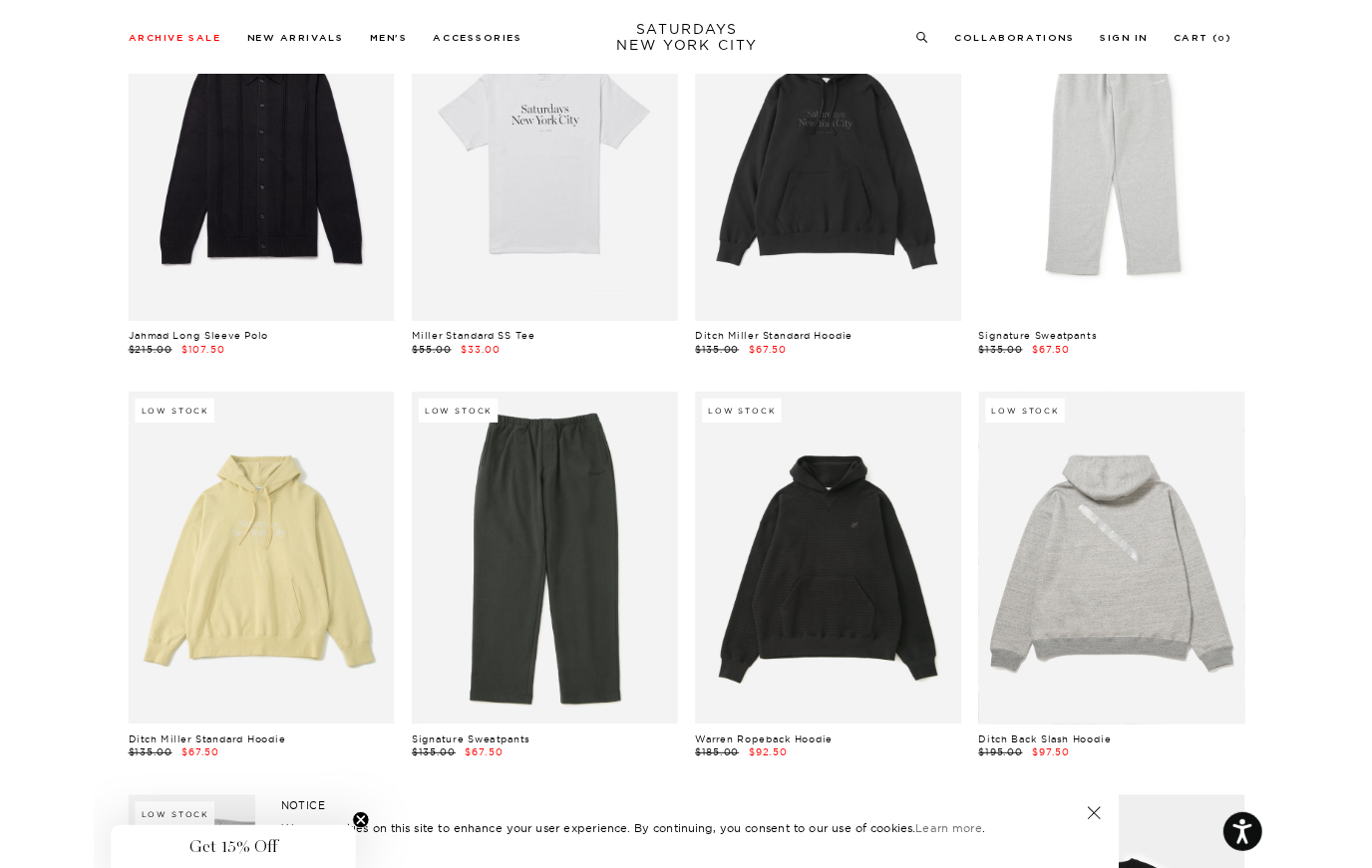 scroll, scrollTop: 10074, scrollLeft: 0, axis: vertical 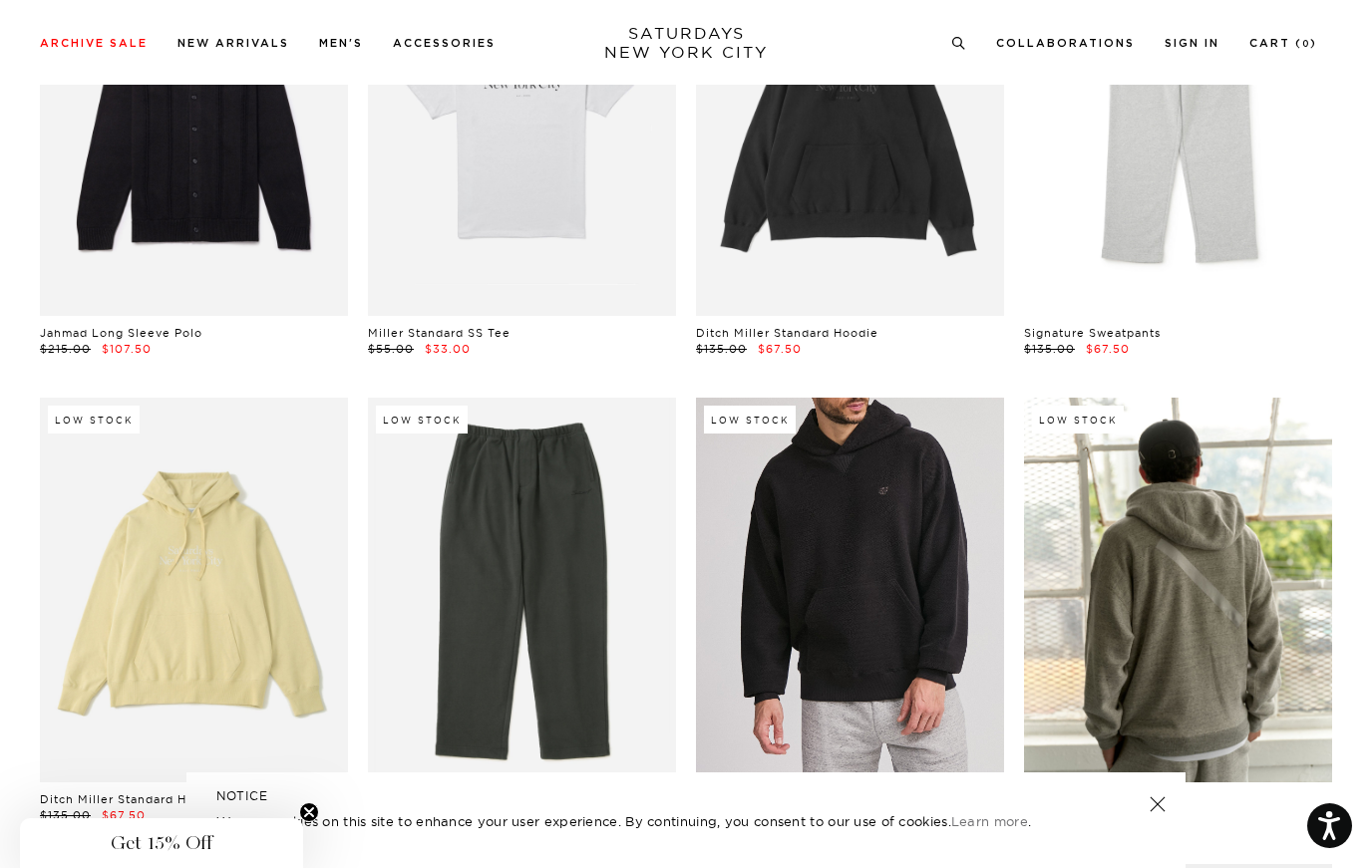 click at bounding box center (850, 590) 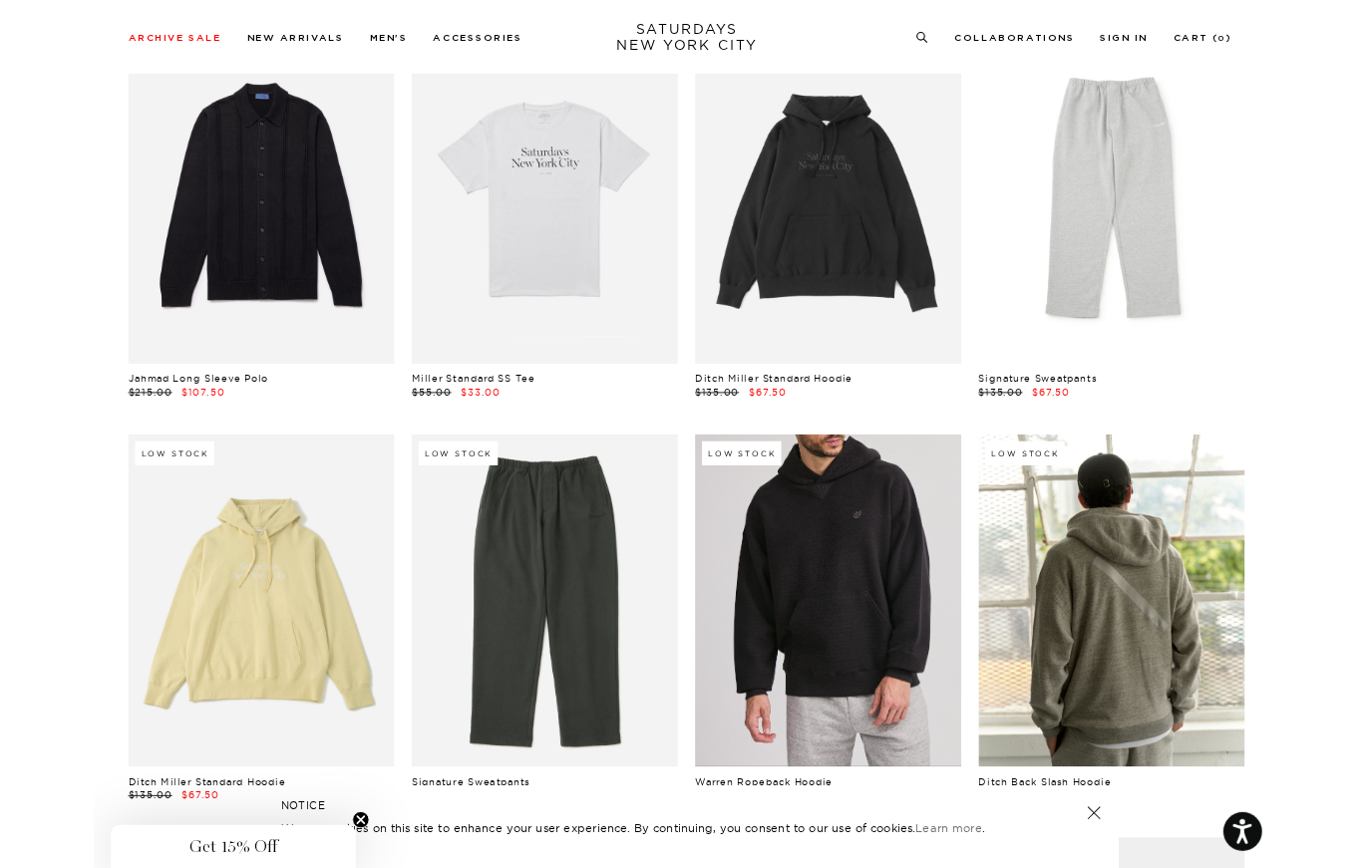 scroll, scrollTop: 9968, scrollLeft: 0, axis: vertical 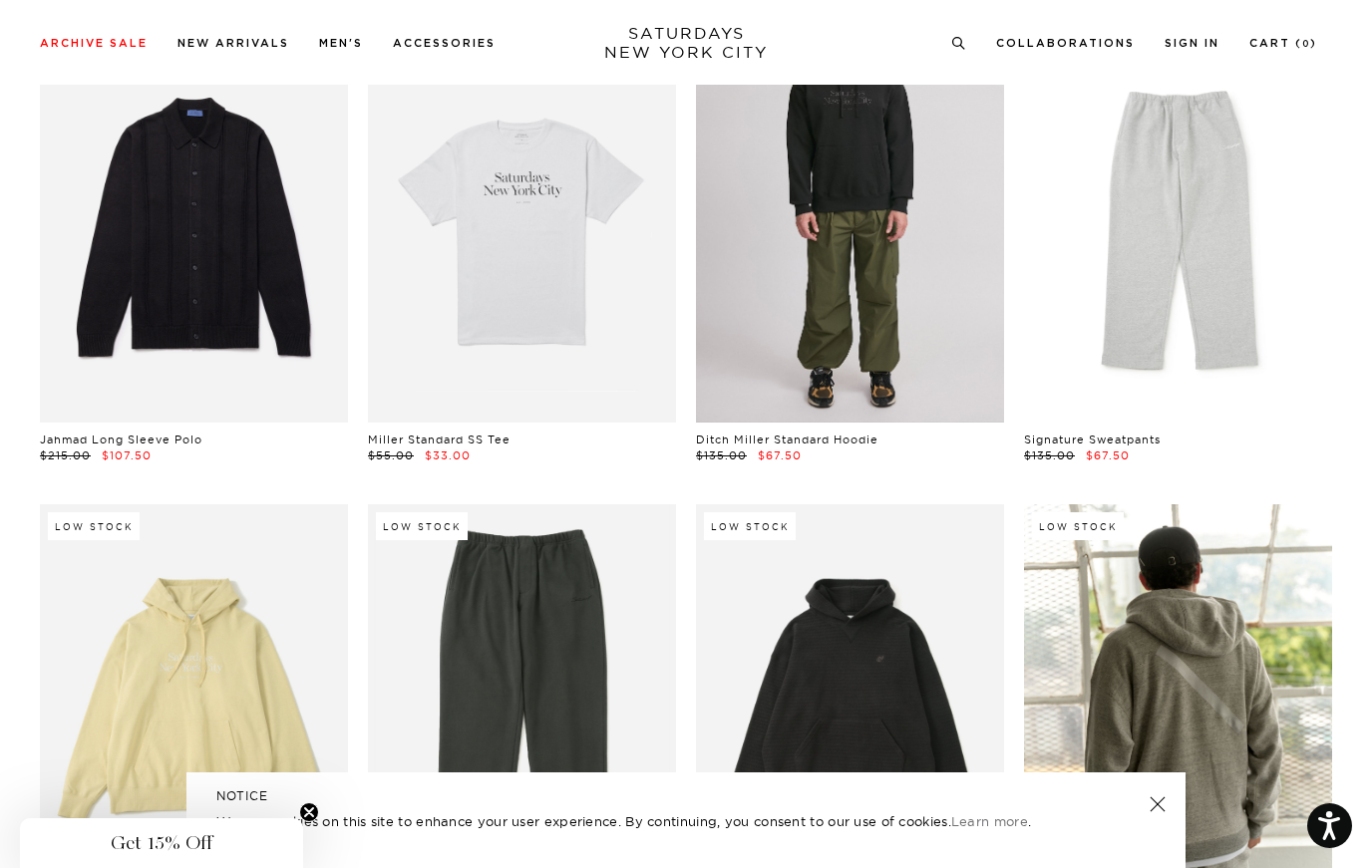 click at bounding box center [850, 229] 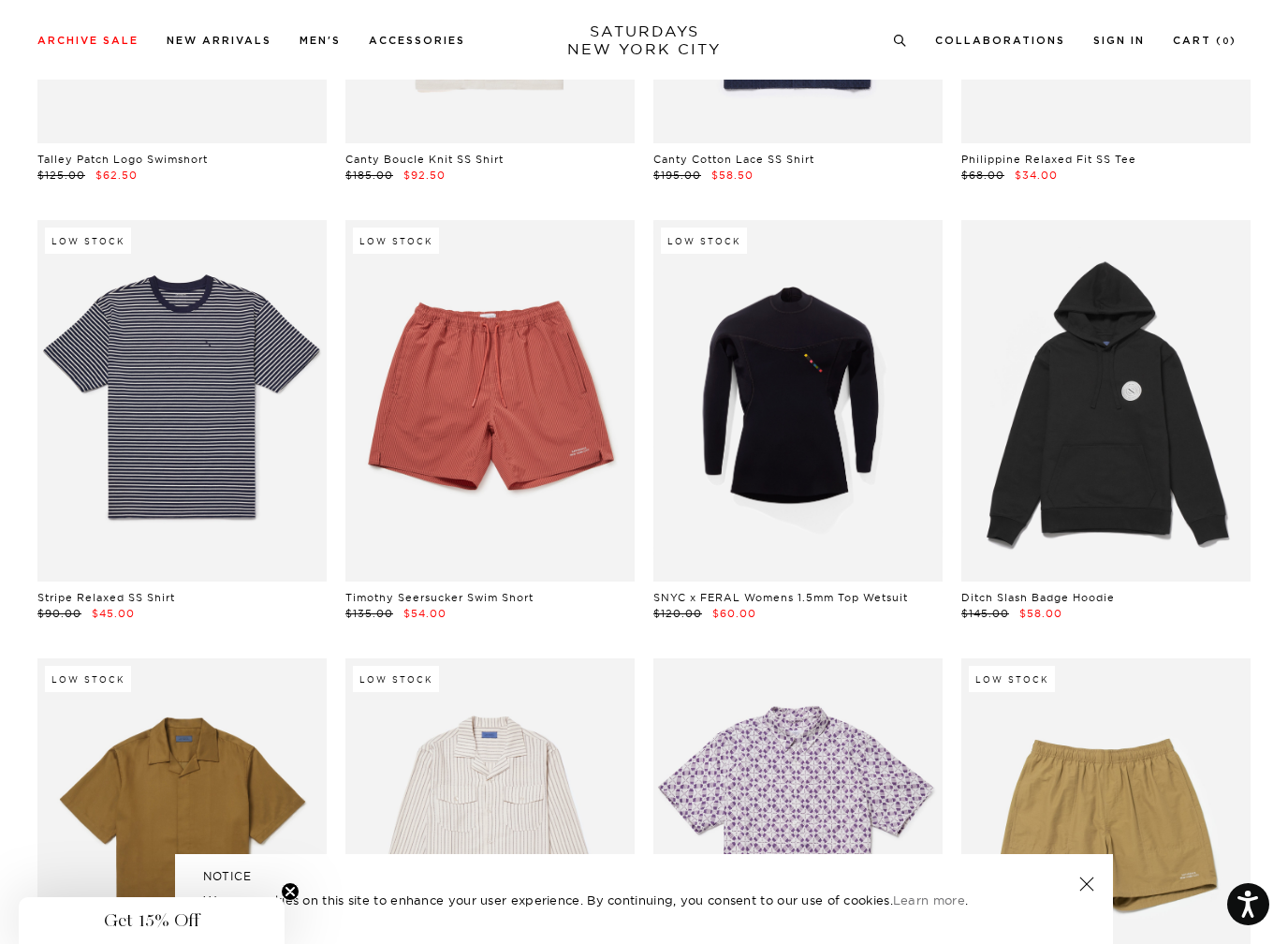 scroll, scrollTop: 15759, scrollLeft: 0, axis: vertical 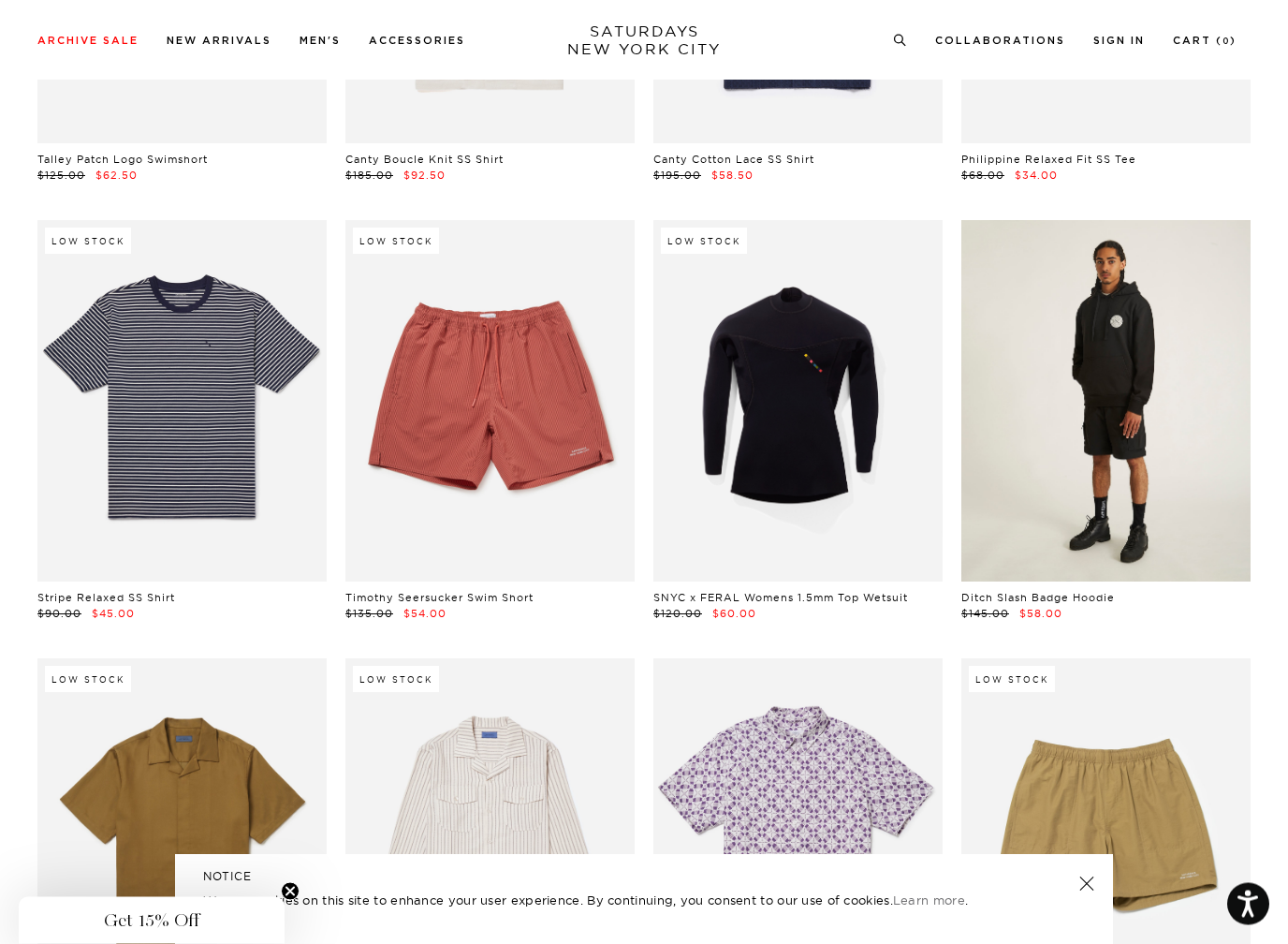 click at bounding box center (1105, 402) 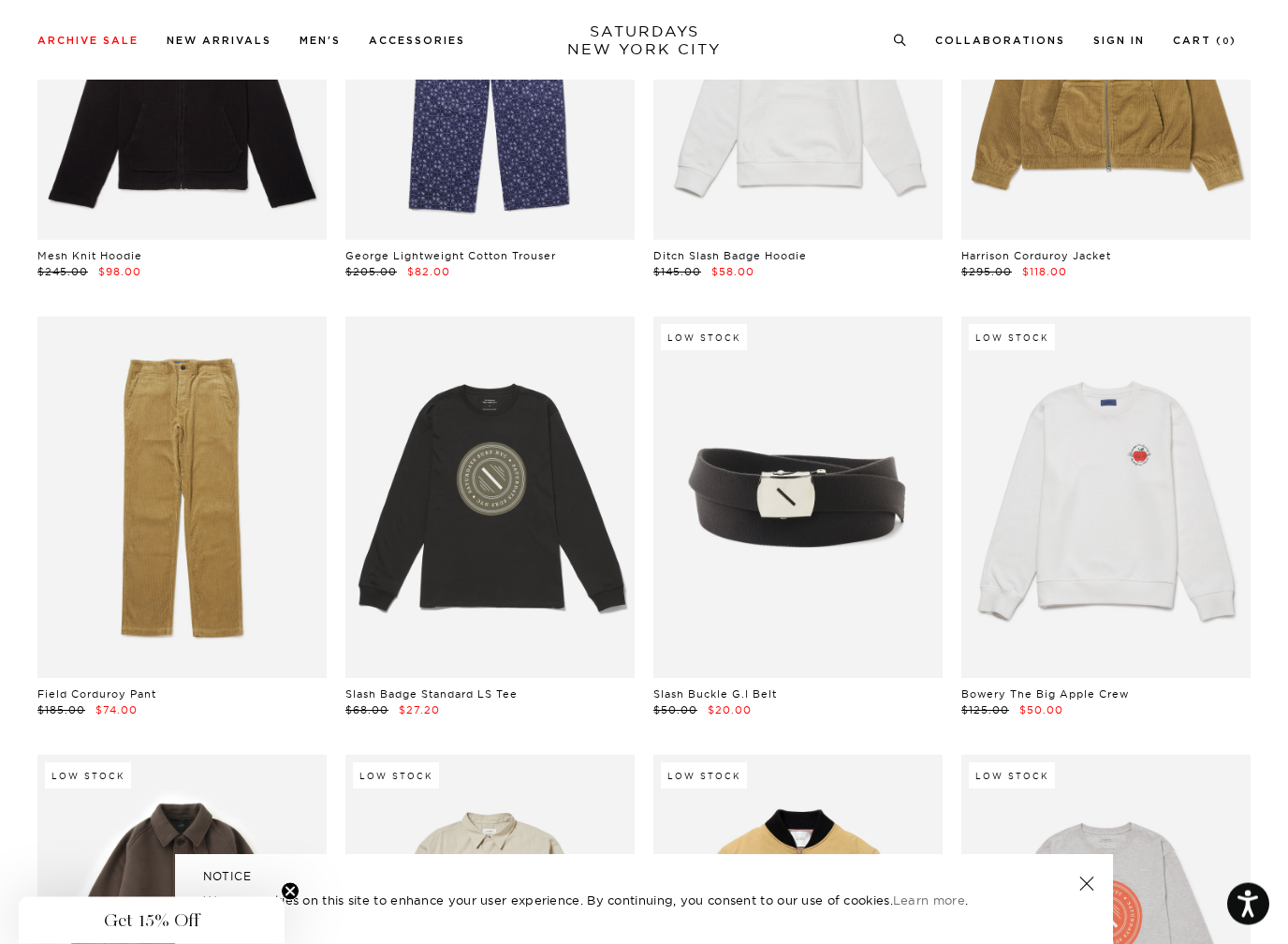 scroll, scrollTop: 20925, scrollLeft: 0, axis: vertical 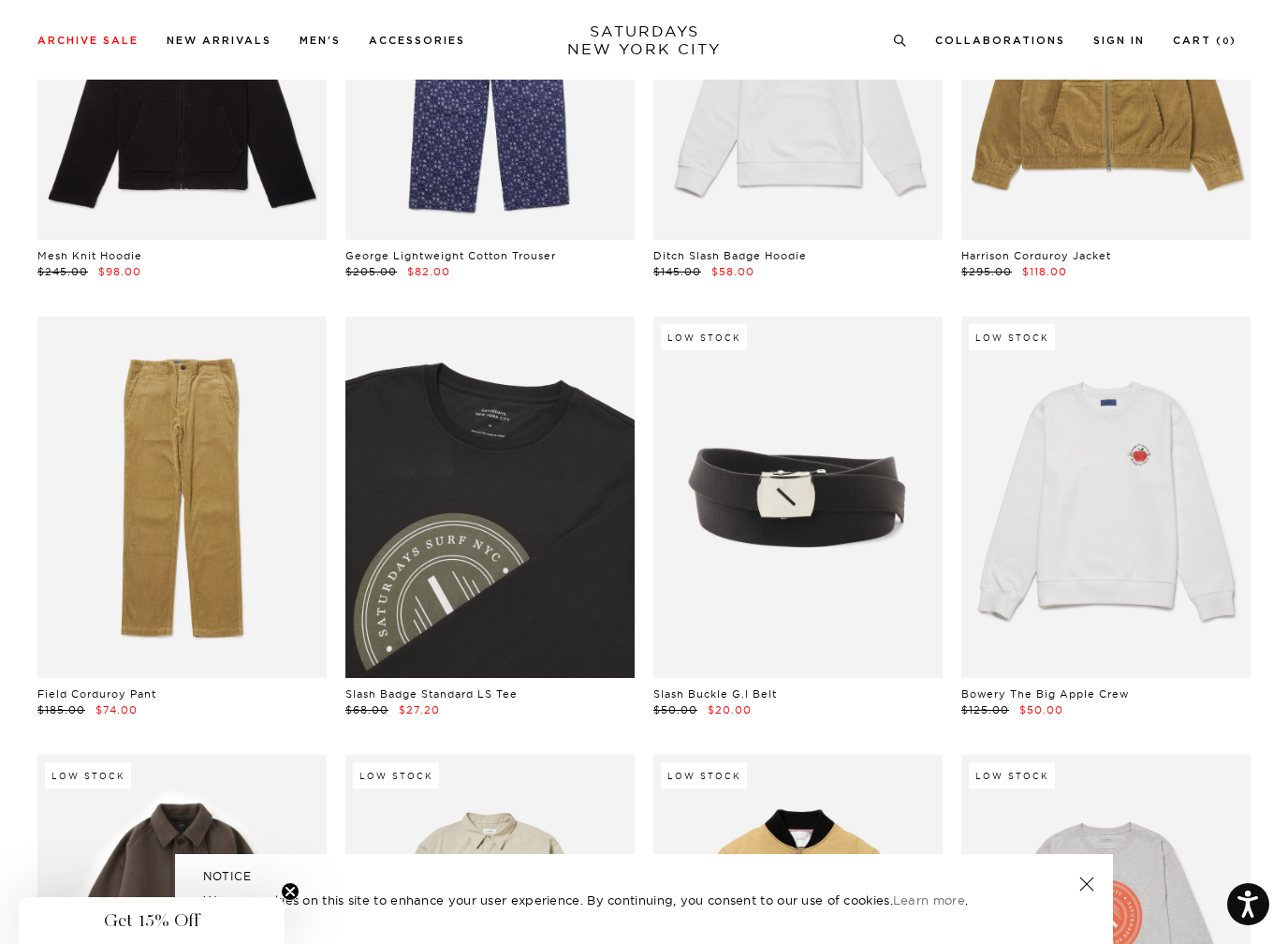 click at bounding box center [490, 497] 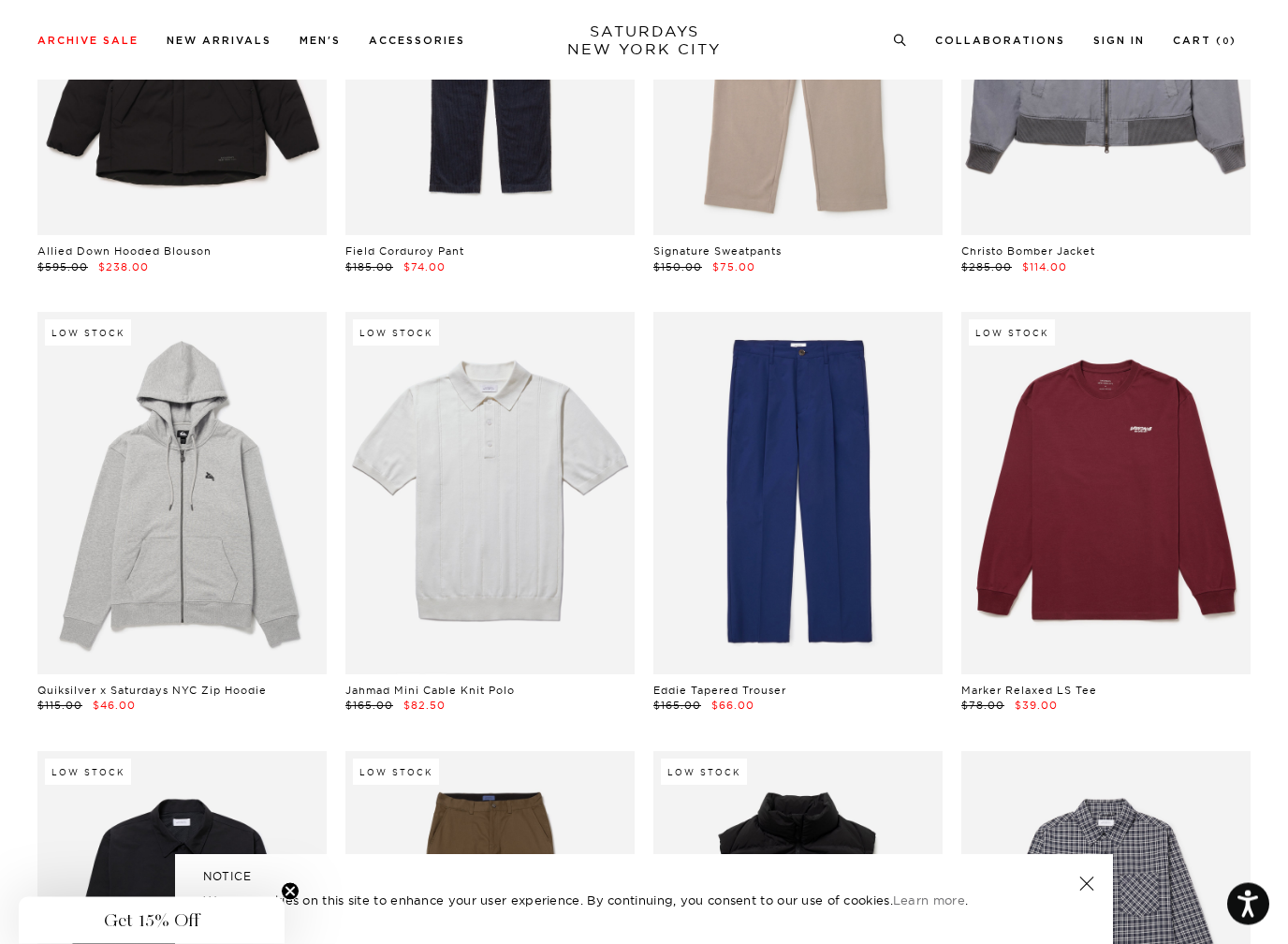 scroll, scrollTop: 23123, scrollLeft: 0, axis: vertical 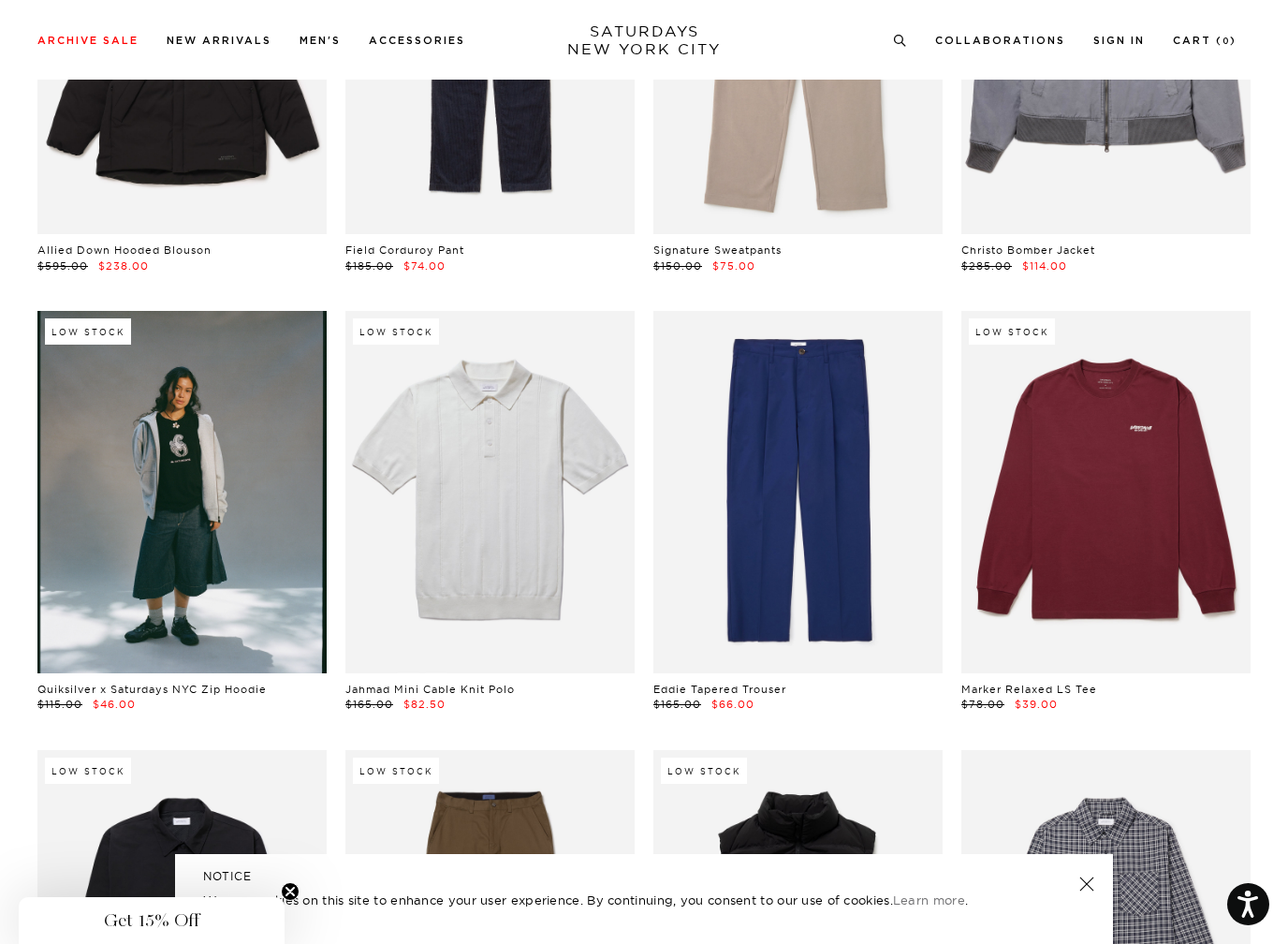 click at bounding box center [182, 492] 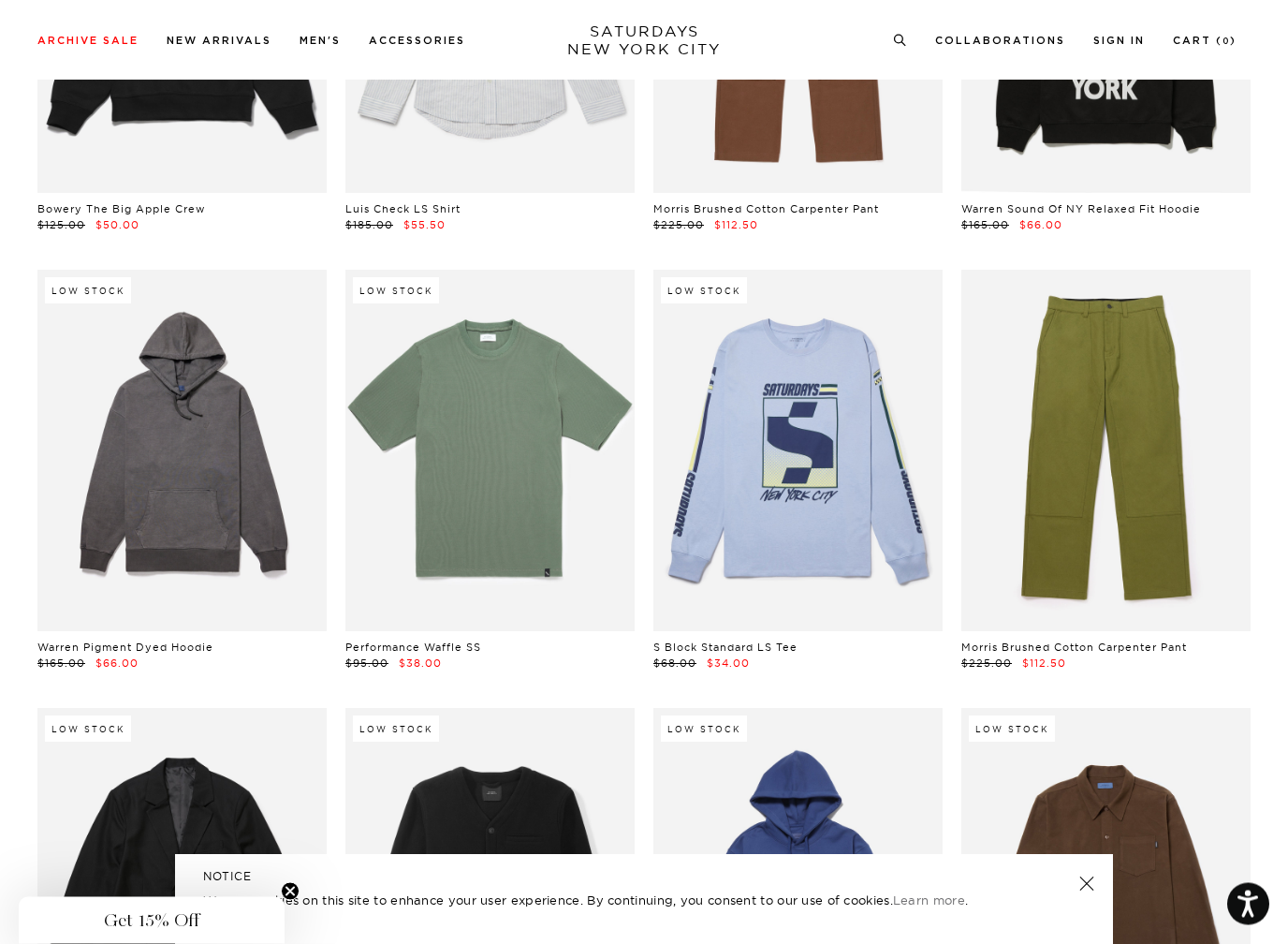 scroll, scrollTop: 27989, scrollLeft: 0, axis: vertical 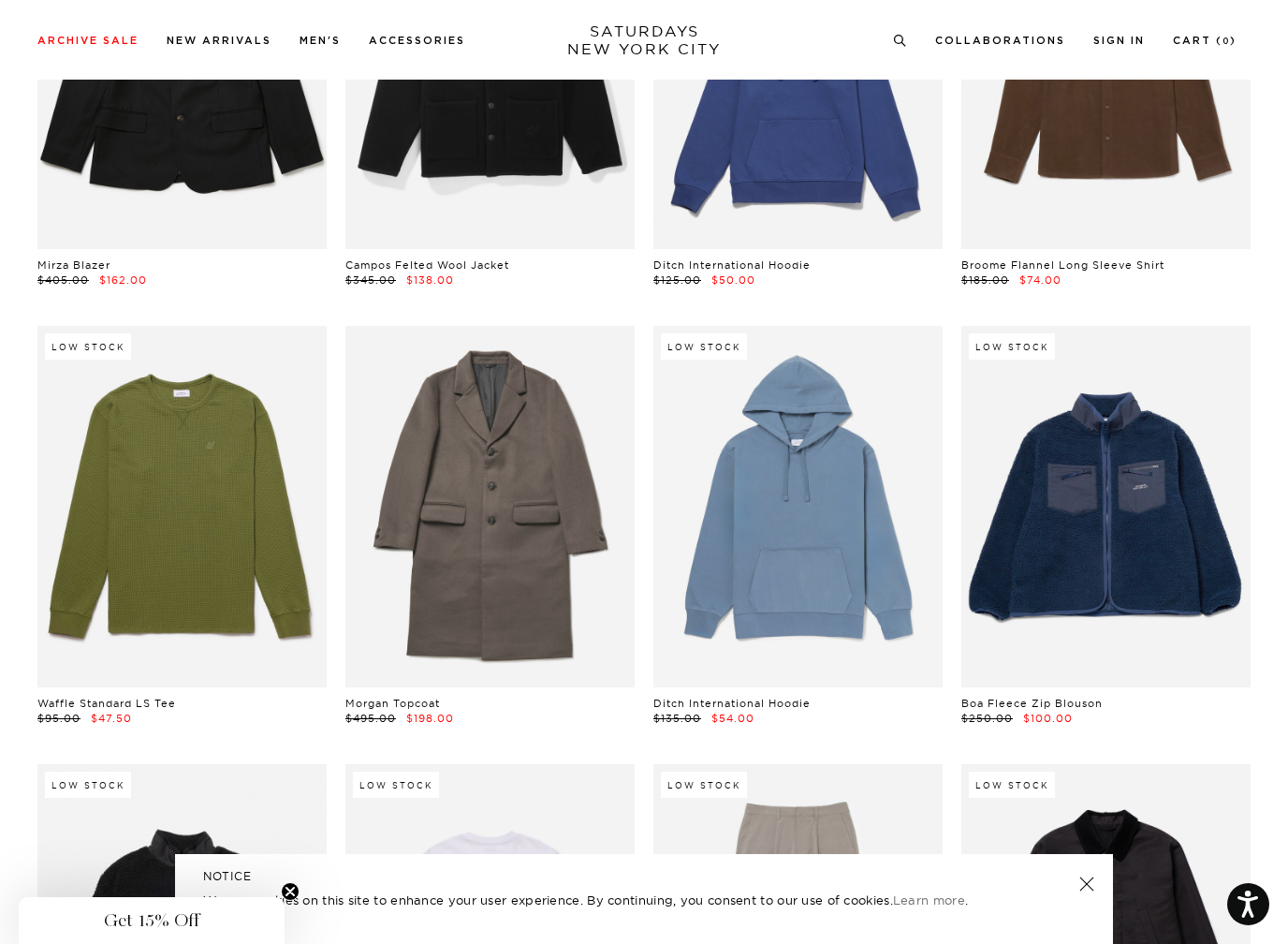 click on "Script Standard SS Tee   $55.00   $33.00                   Timothy Seersucker Stripe Swim Short   $135.00   $54.00                   York Camp Collar SS Shirt   $155.00   $77.50     Low Stock               Timothy Seersucker Stripe Swim Short   $135.00   $54.00                   Jahmad Linen-Blend Knit Polo   $175.00   $52.50                   Balugo Ripstop Cargo Short   $145.00   $87.00                   Mesh Stripe Relaxed SS Tee   $115.00   $69.00                   Mesh Stripe Shorts   $140.00   $84.00                   Canty Embroidered Linen Gauze SS Shirt   $195.00   $58.50                   Mario Cut Off Short   $150.00   $90.00     Low Stock               Script Embroidered SS Tee   $55.00   $22.50                   Talley Patch Logo Swimshort   $125.00   $62.50                   York Camp Collar SS Shirt   $155.00   $77.50                   Joby Comfort Short   $155.00   $93.00     Low Stock               Ringer Relaxed SS Tee   $85.00   $51.00                   Canty Lace SS Shirt" at bounding box center (644, -9322) 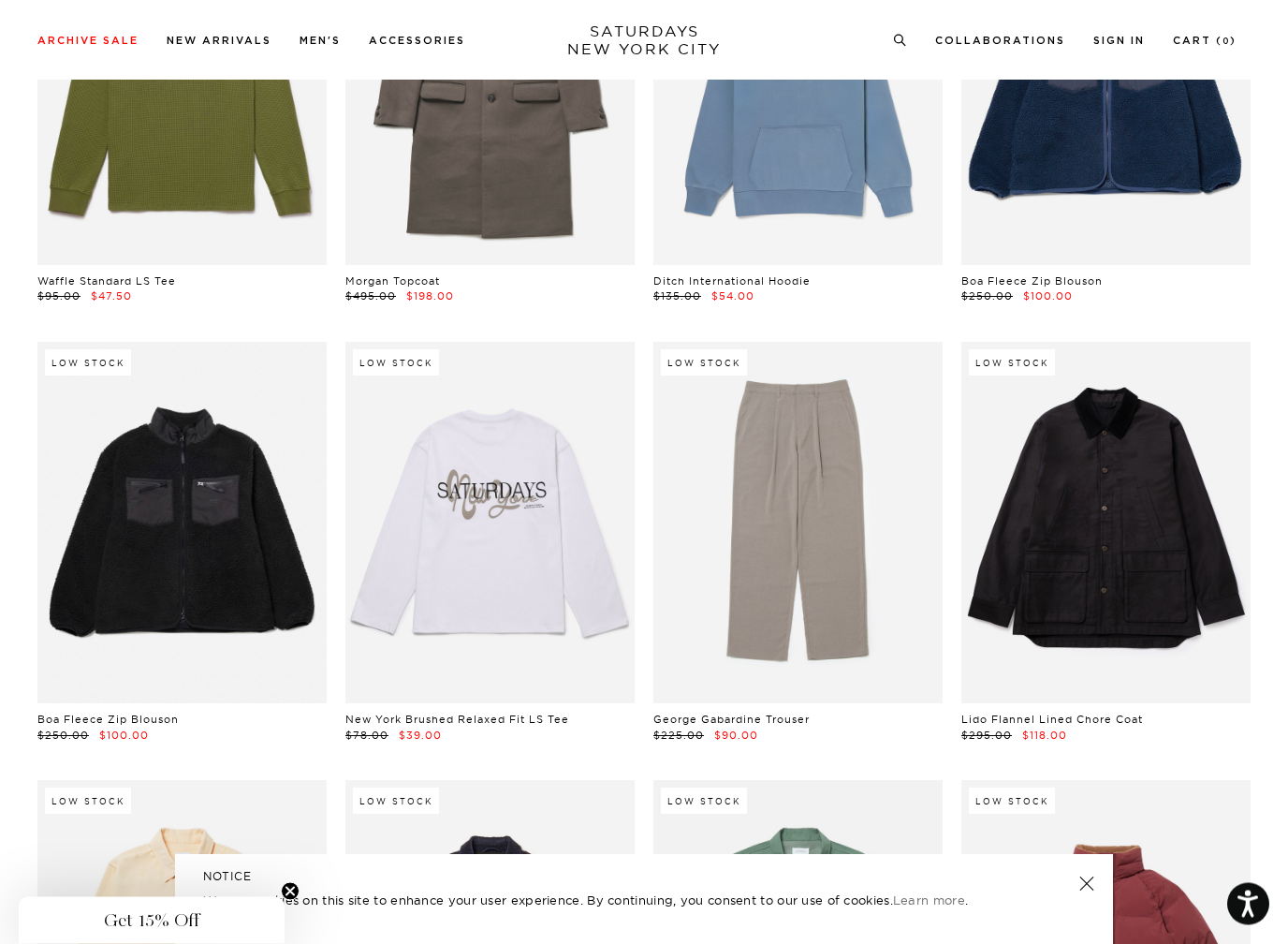 scroll, scrollTop: 29234, scrollLeft: 0, axis: vertical 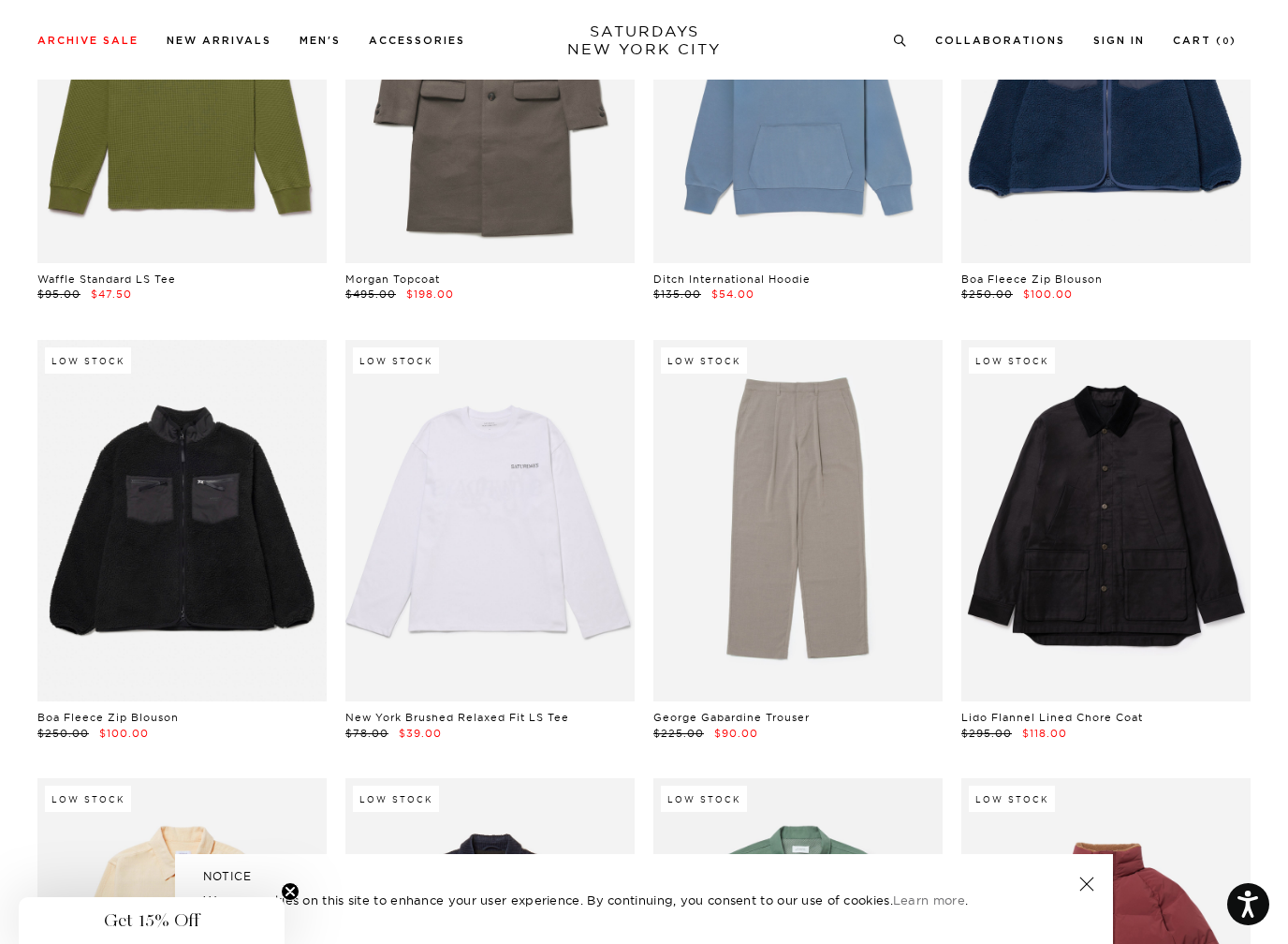 click at bounding box center [490, 521] 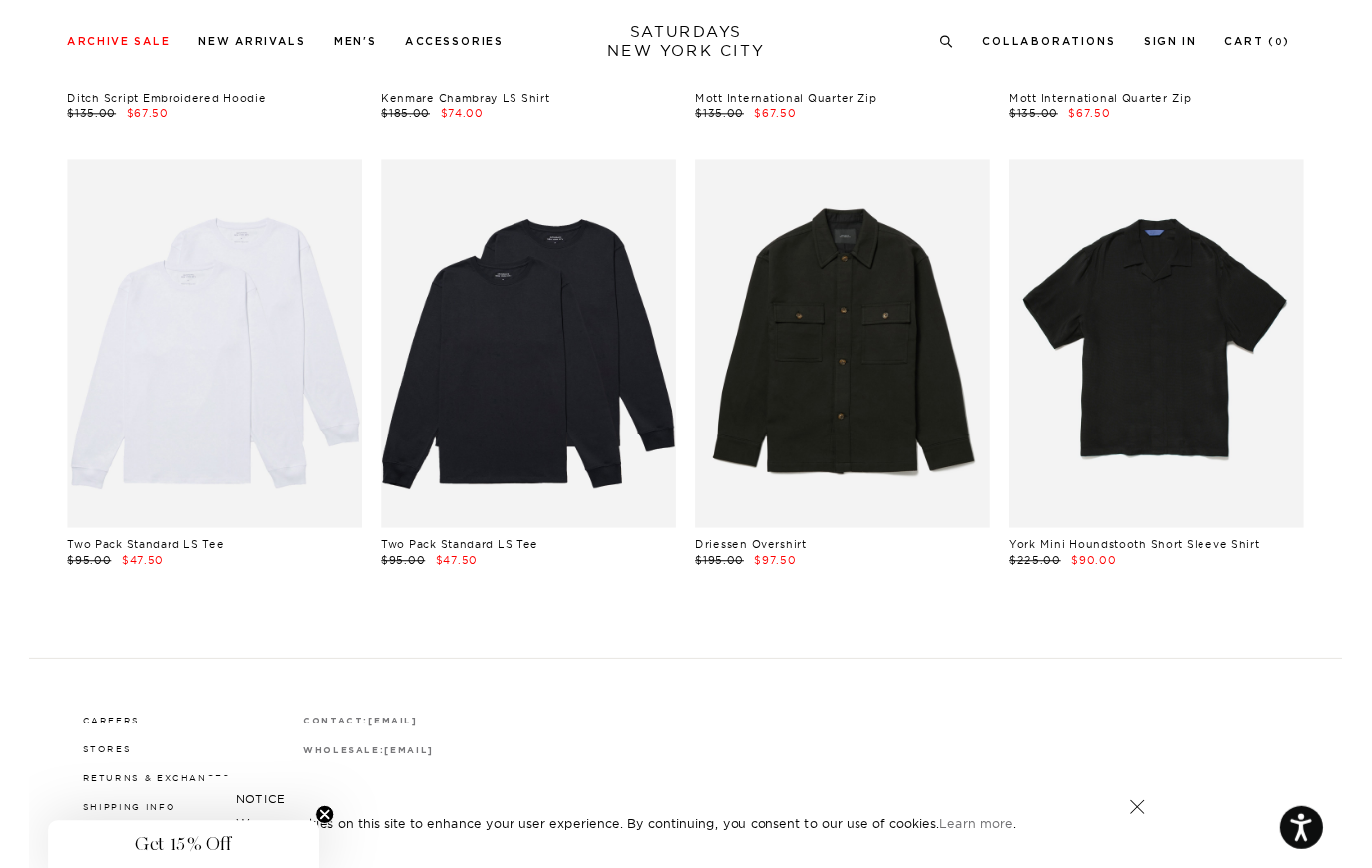 scroll, scrollTop: 40742, scrollLeft: 0, axis: vertical 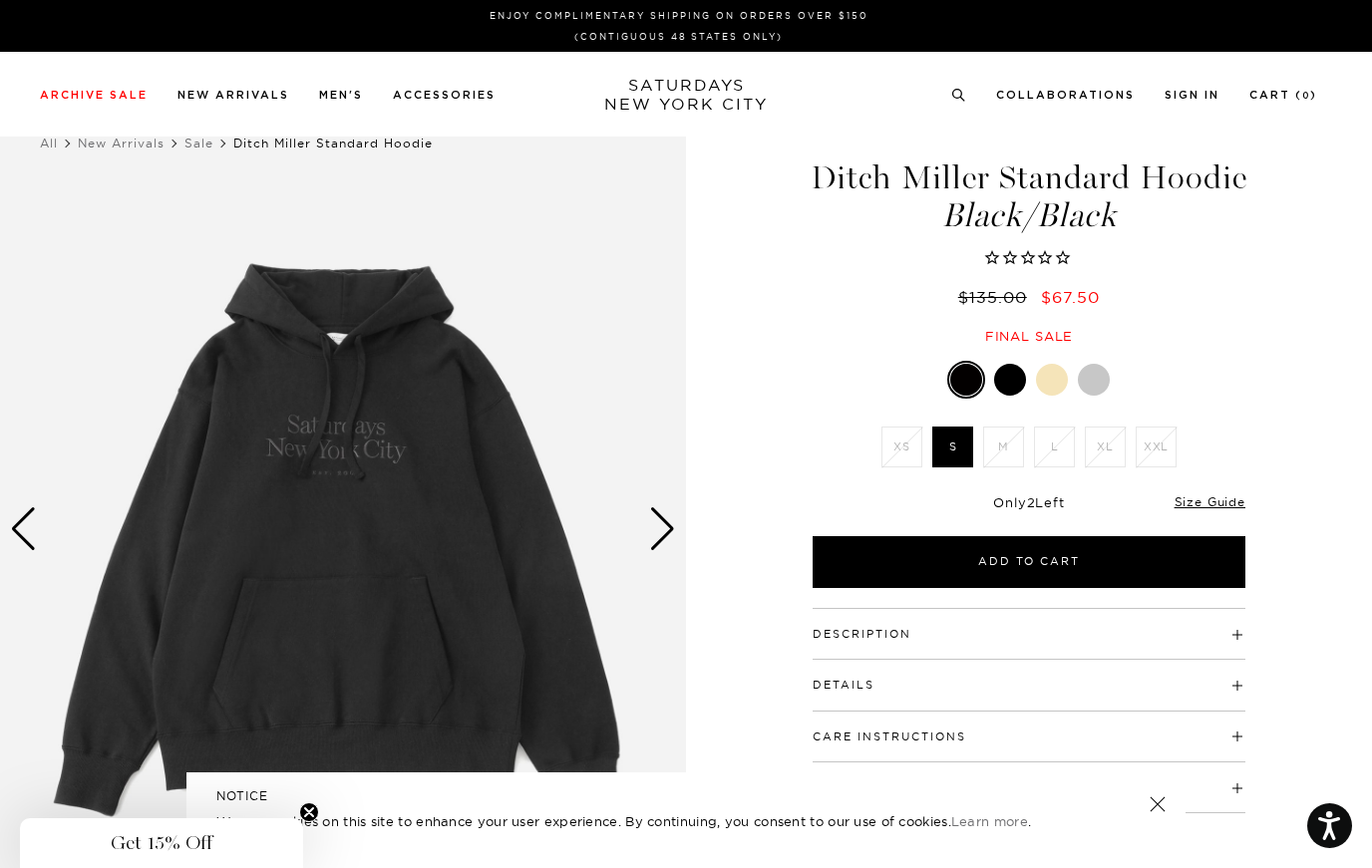 click on "S" at bounding box center [952, 446] 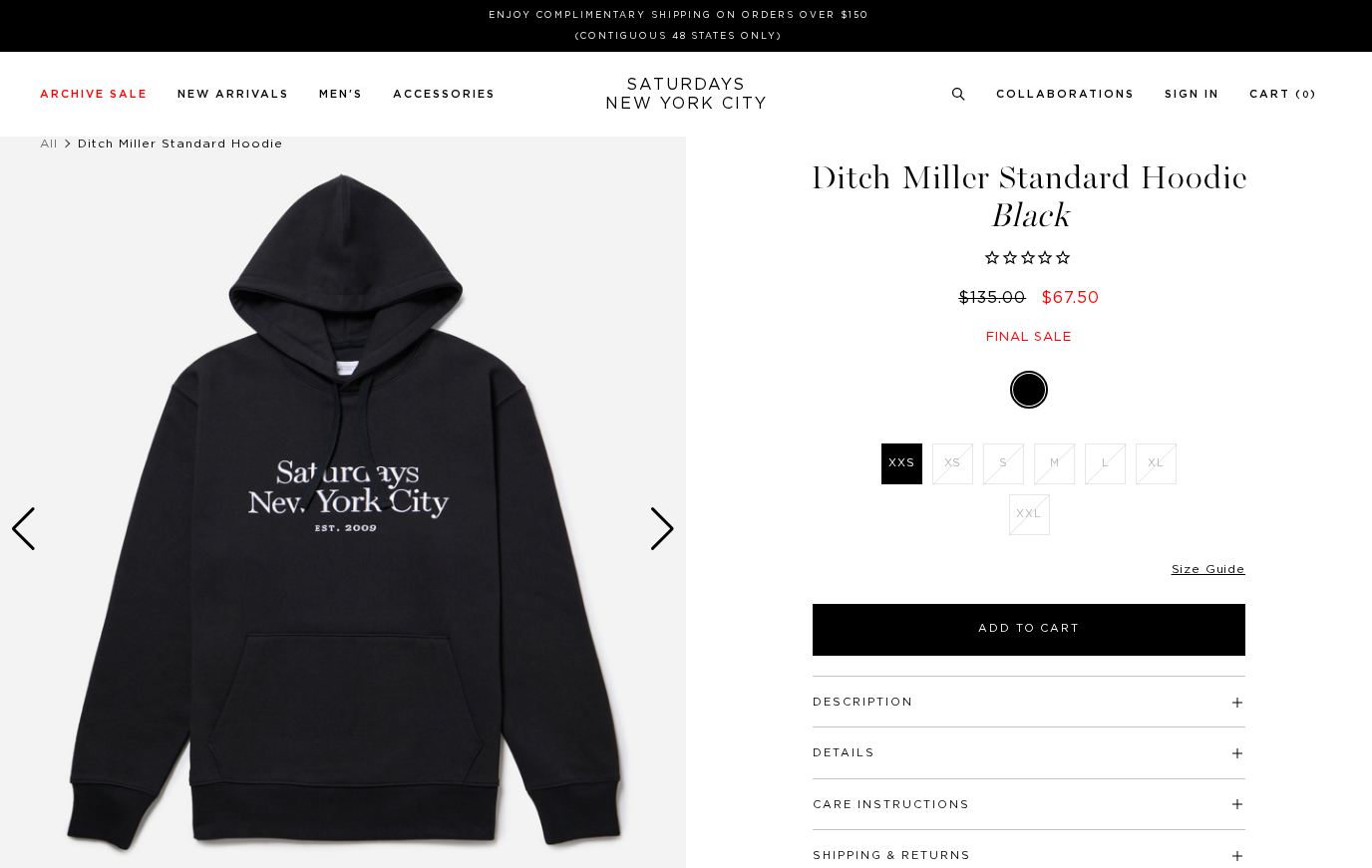 scroll, scrollTop: 0, scrollLeft: 0, axis: both 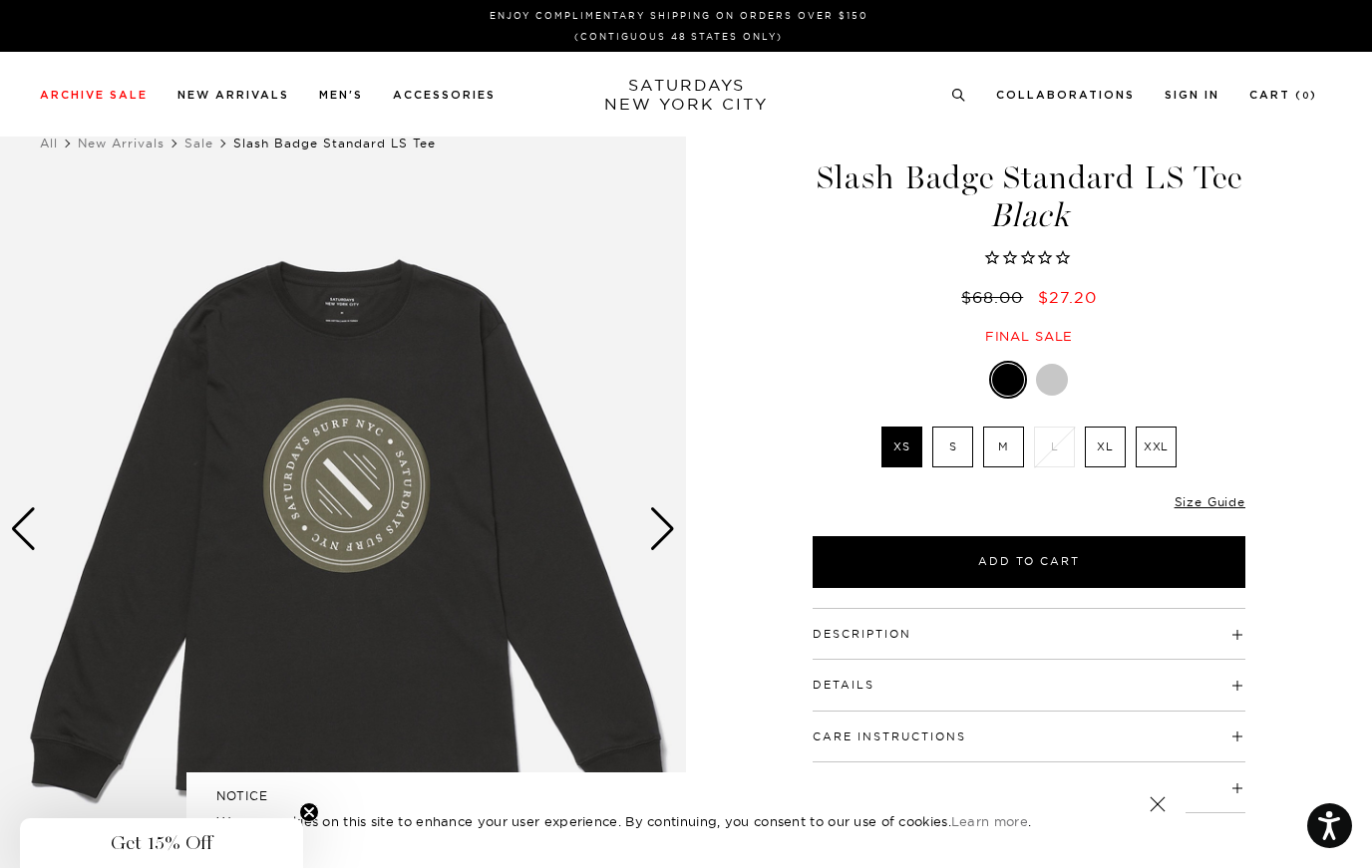 click at bounding box center [1052, 380] 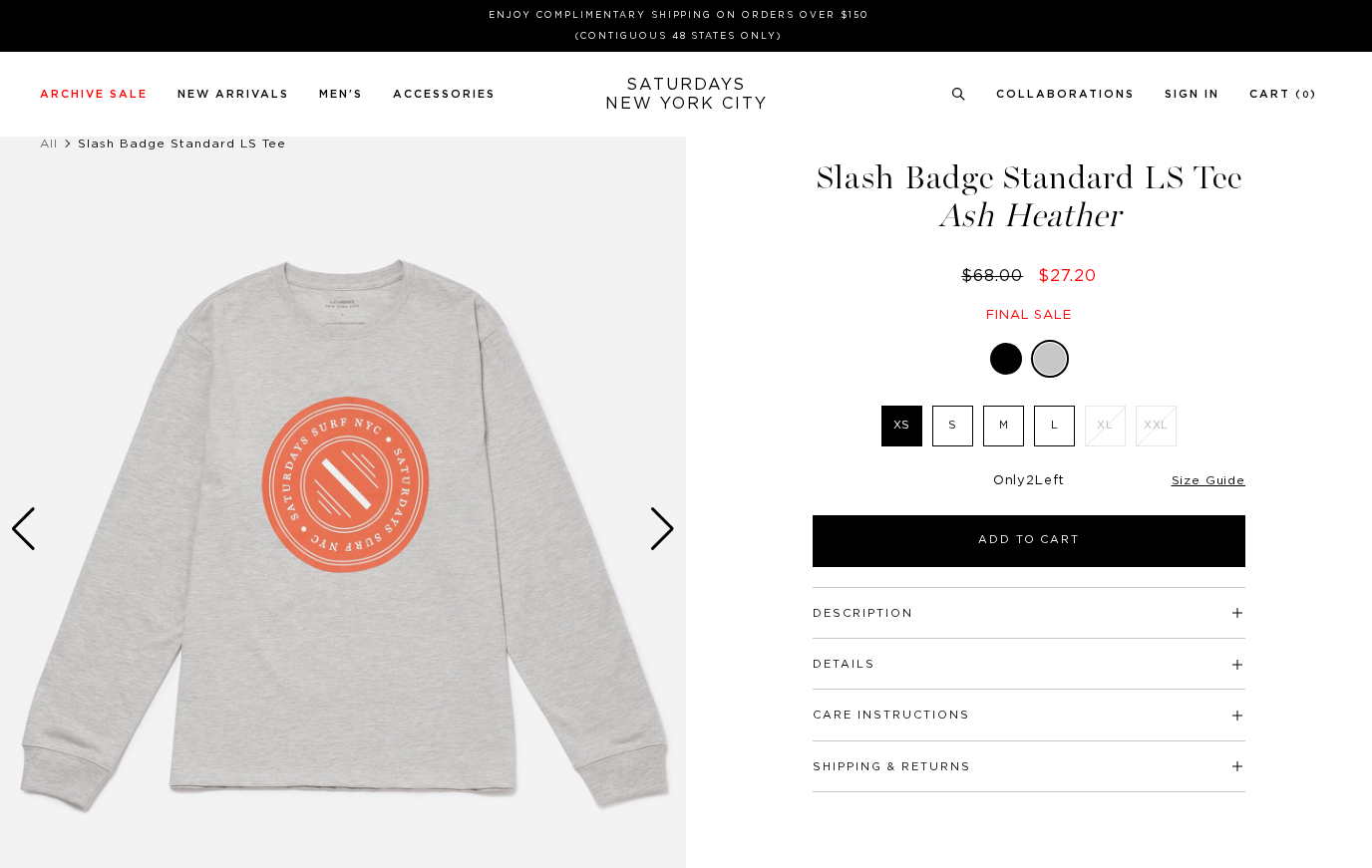 scroll, scrollTop: 0, scrollLeft: 0, axis: both 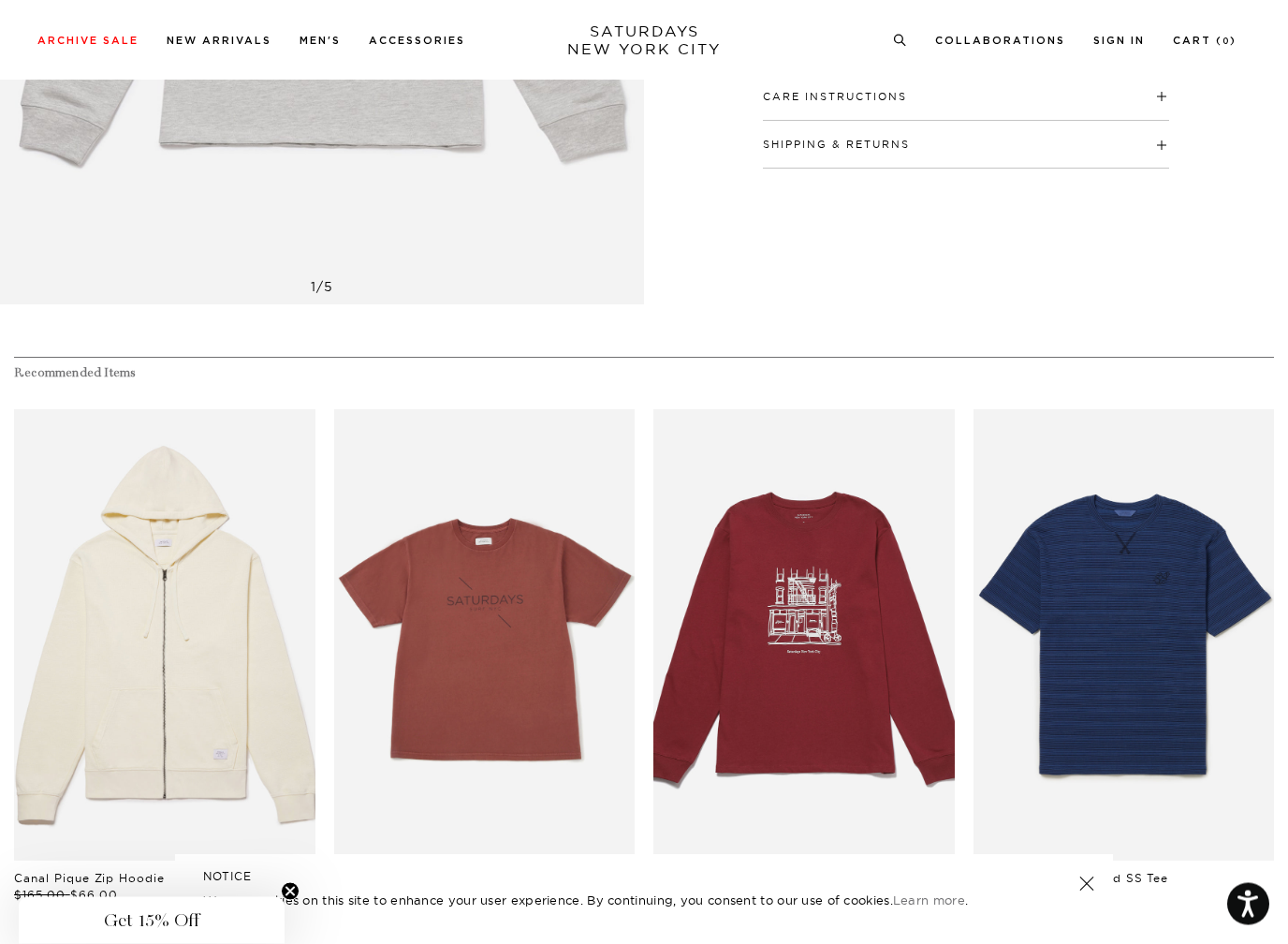 click at bounding box center (322, -97) 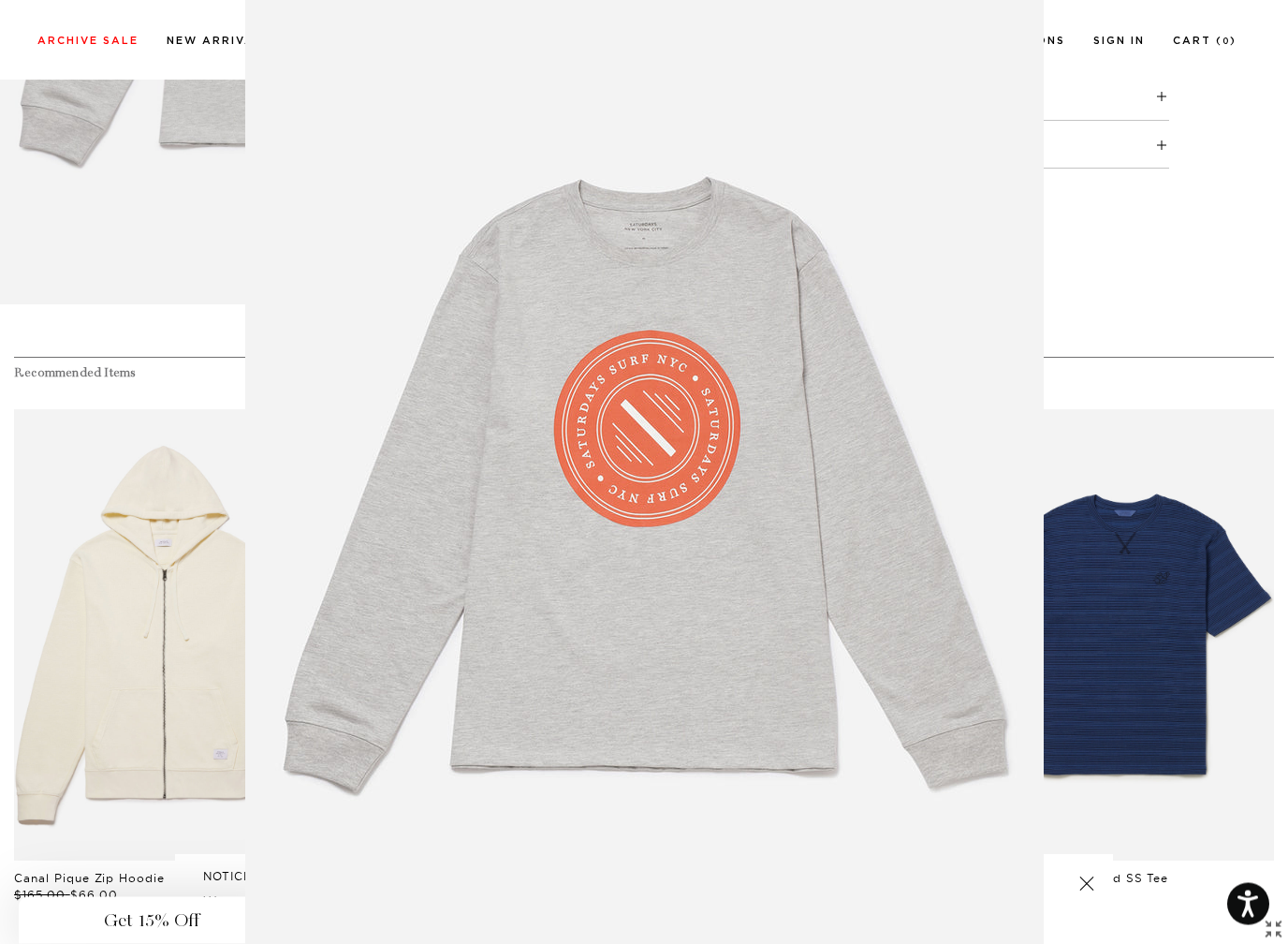 scroll, scrollTop: 596, scrollLeft: 0, axis: vertical 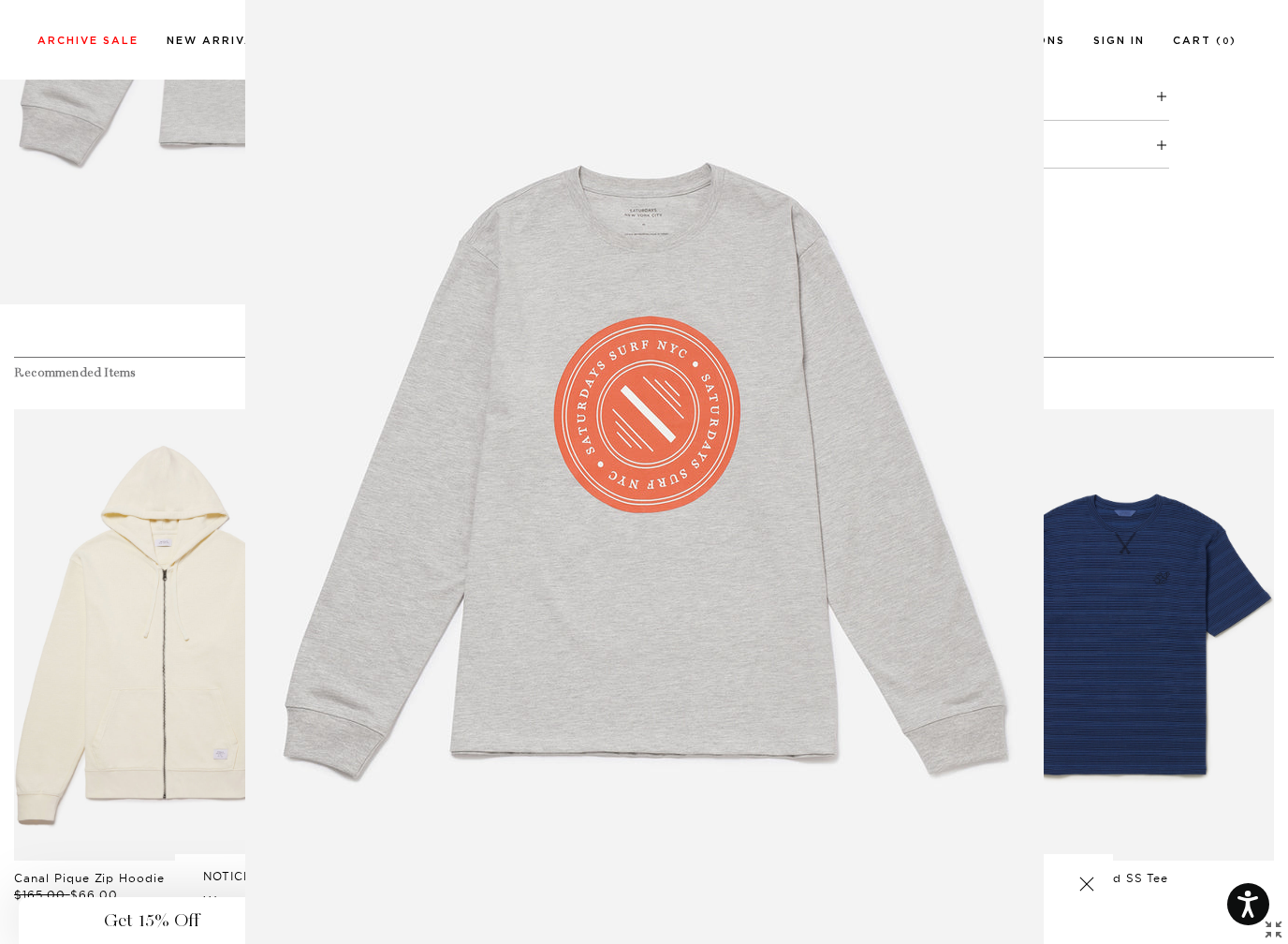 click at bounding box center [644, 472] 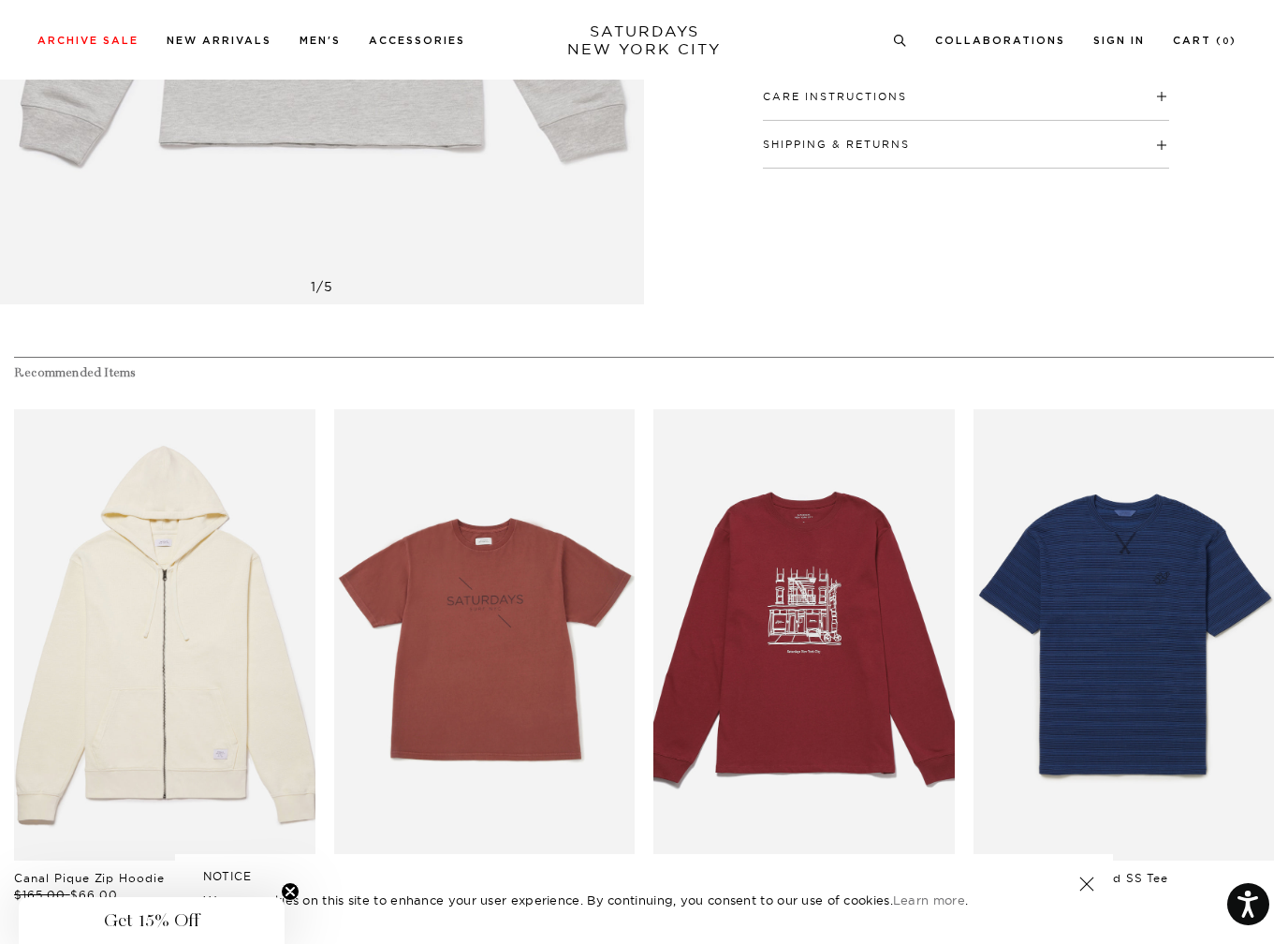 scroll, scrollTop: 0, scrollLeft: 0, axis: both 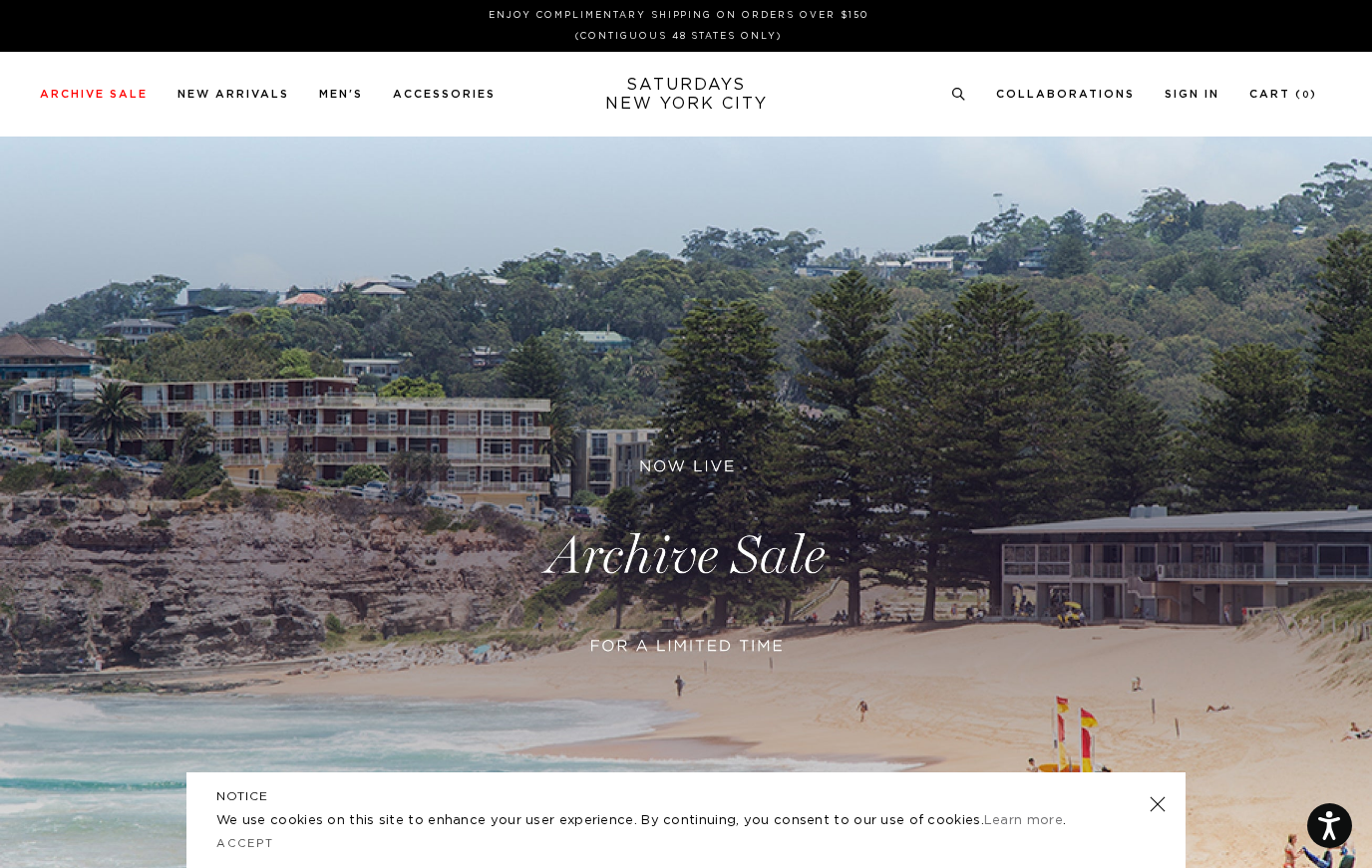 click at bounding box center [686, 556] 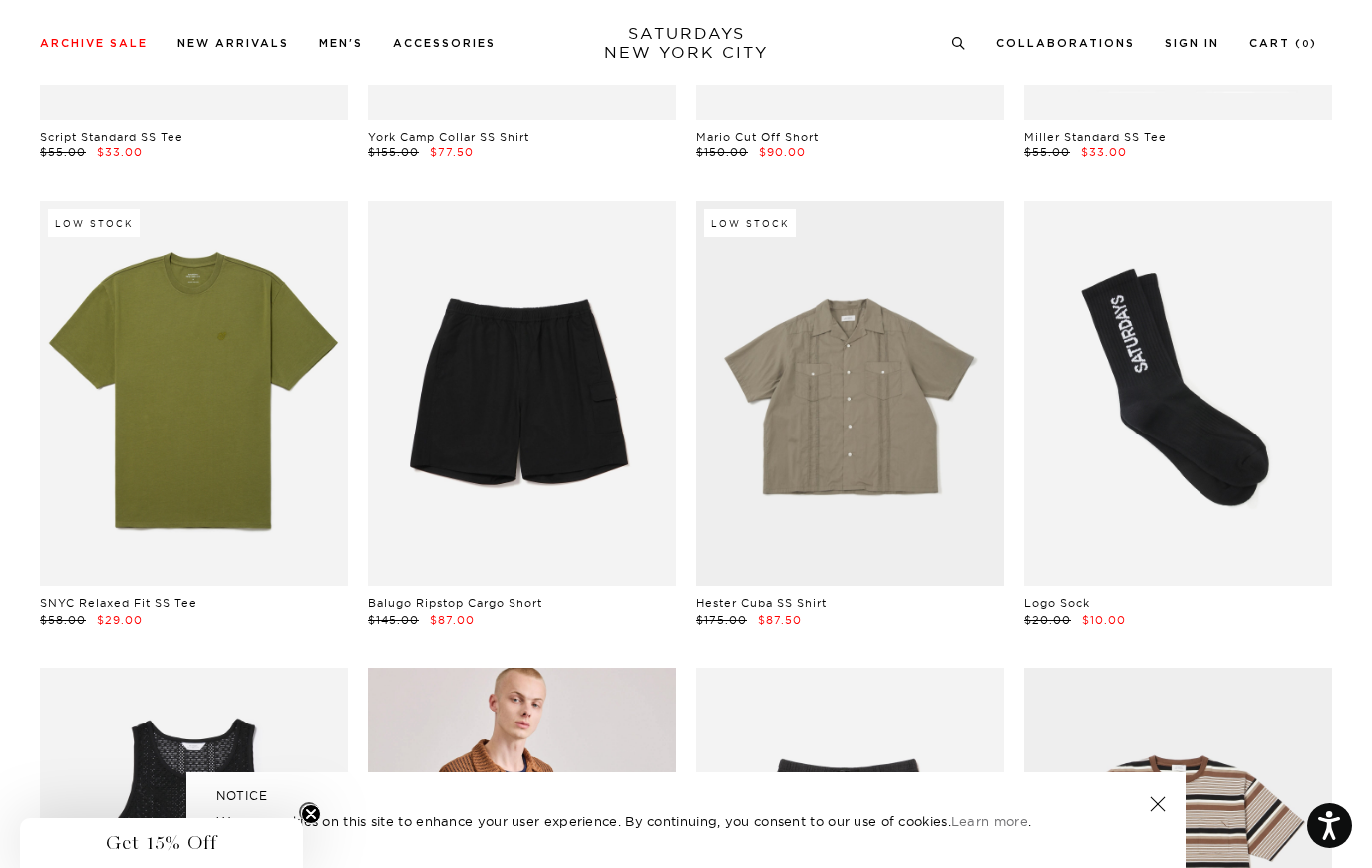 scroll, scrollTop: 1331, scrollLeft: 0, axis: vertical 